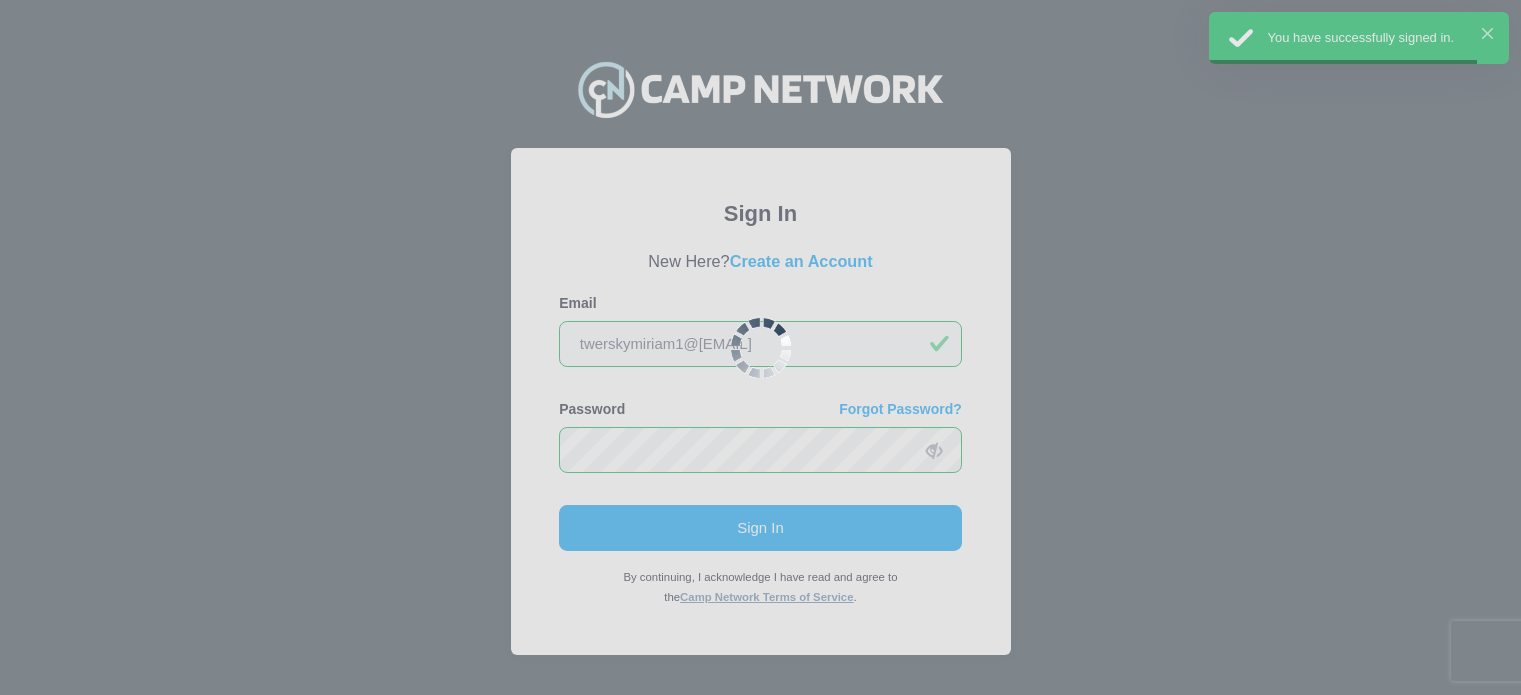 scroll, scrollTop: 0, scrollLeft: 0, axis: both 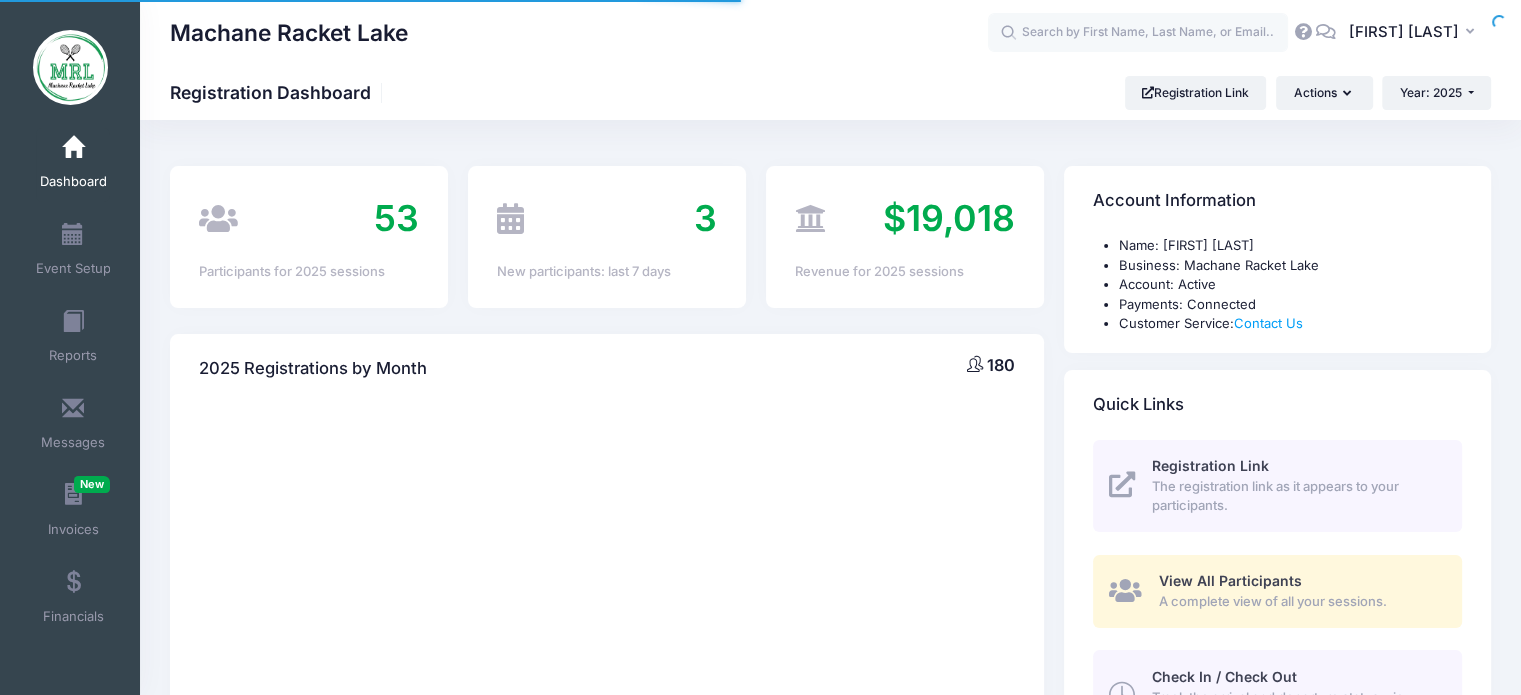 select 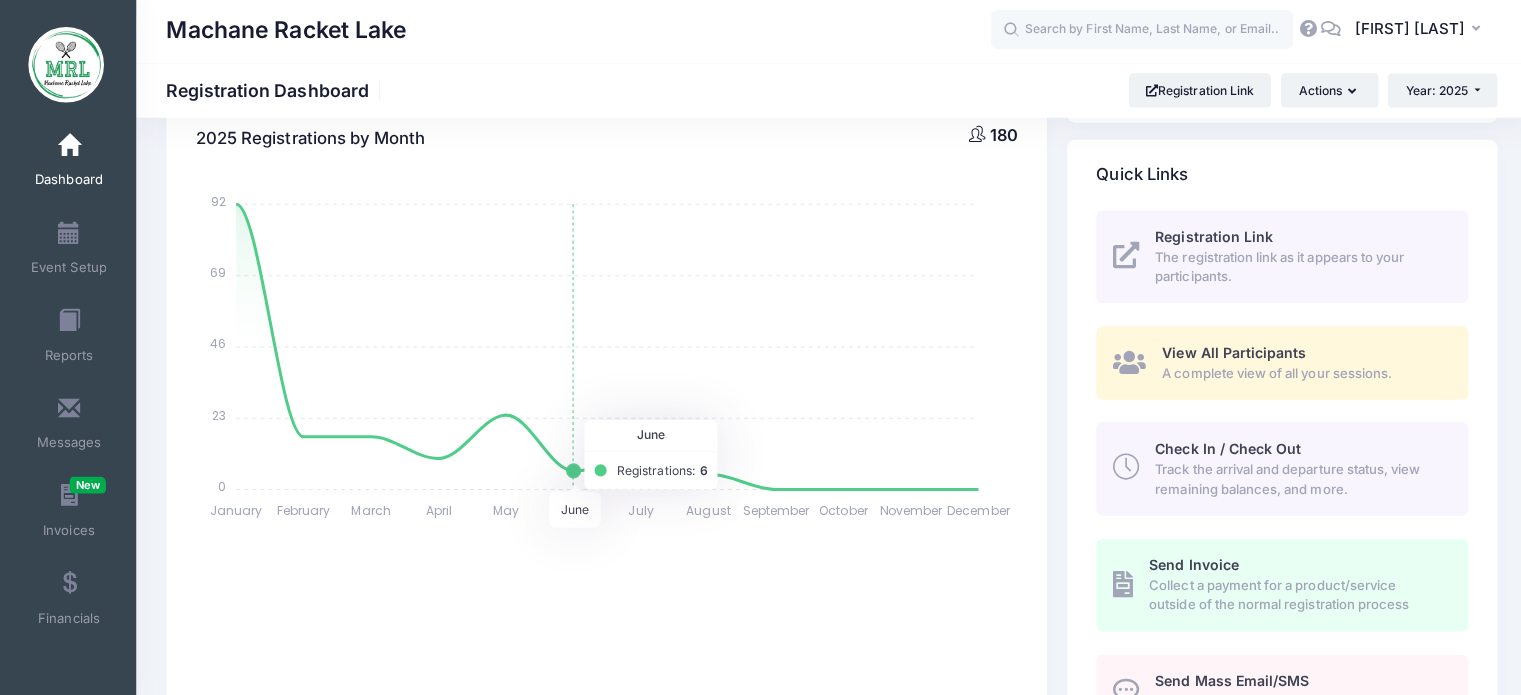 scroll, scrollTop: 228, scrollLeft: 0, axis: vertical 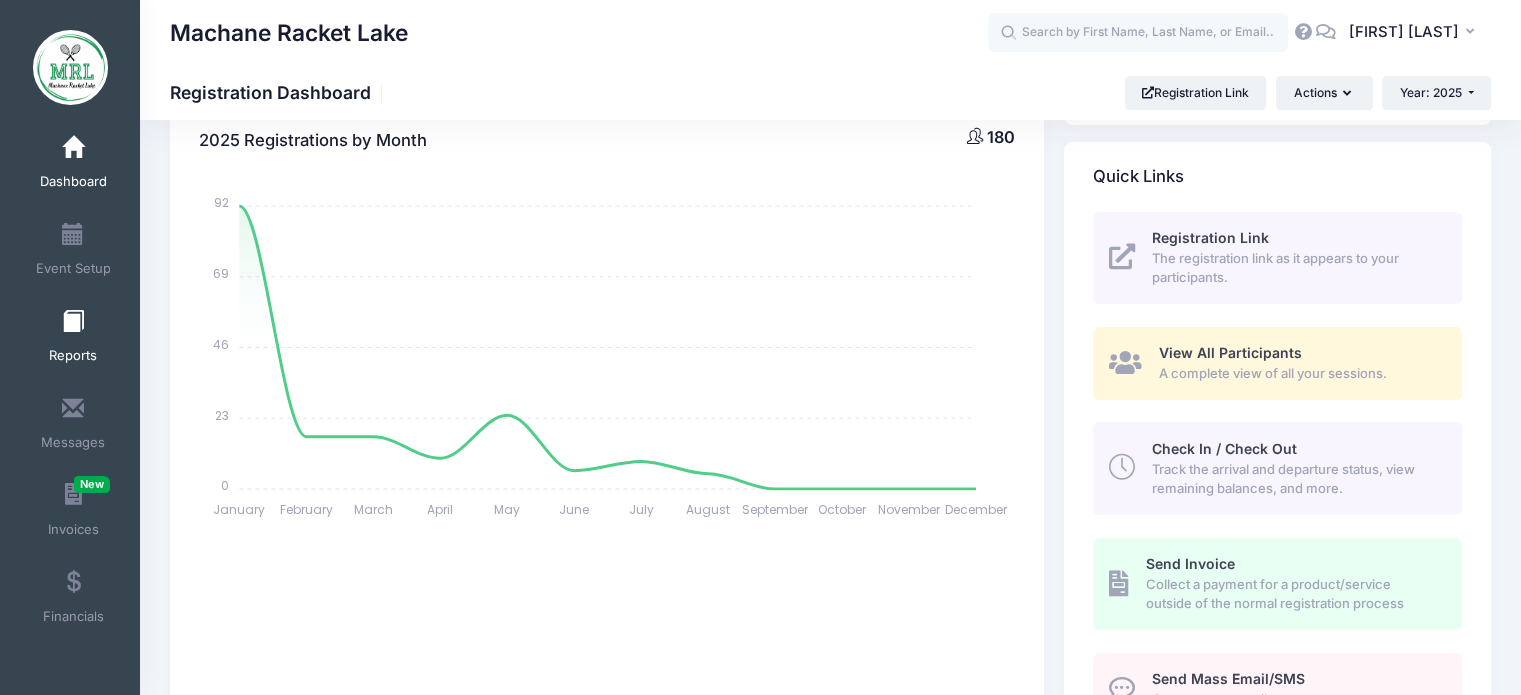click at bounding box center (73, 322) 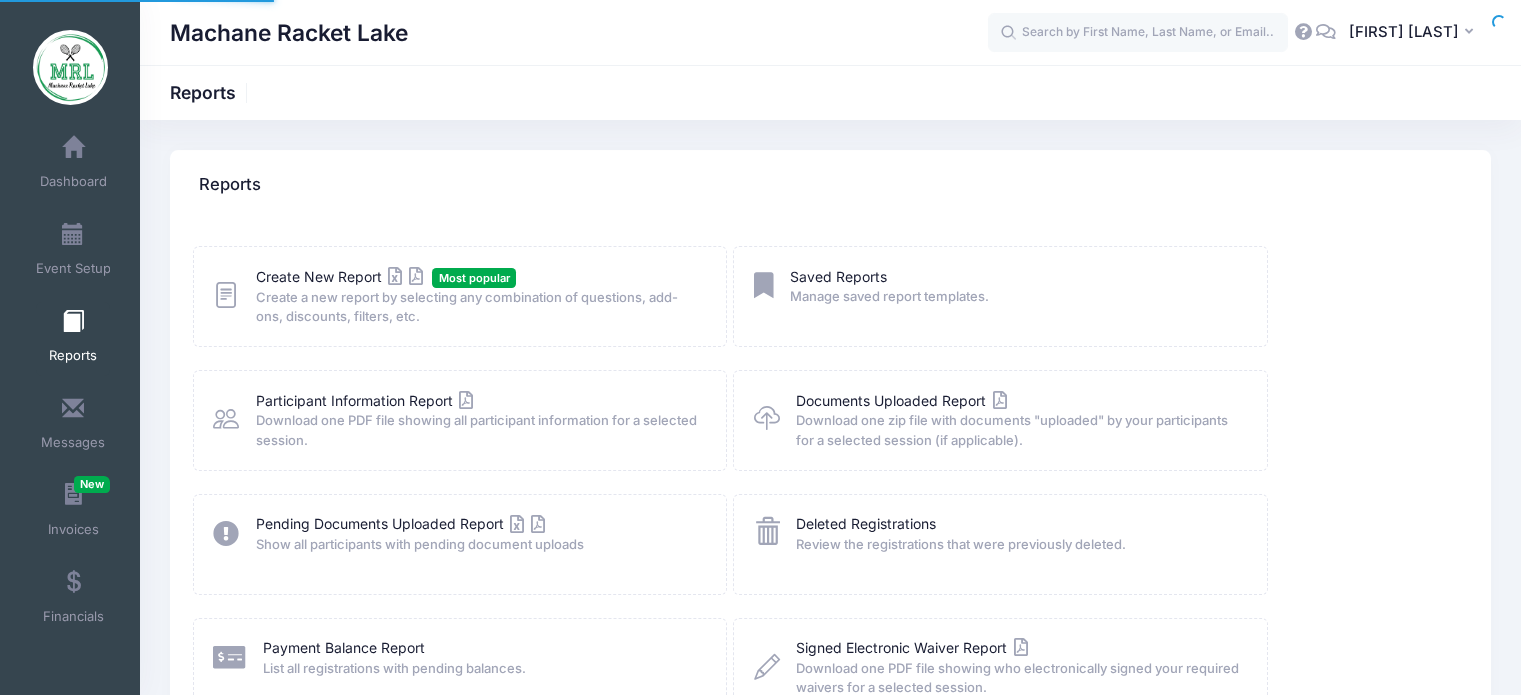 scroll, scrollTop: 0, scrollLeft: 0, axis: both 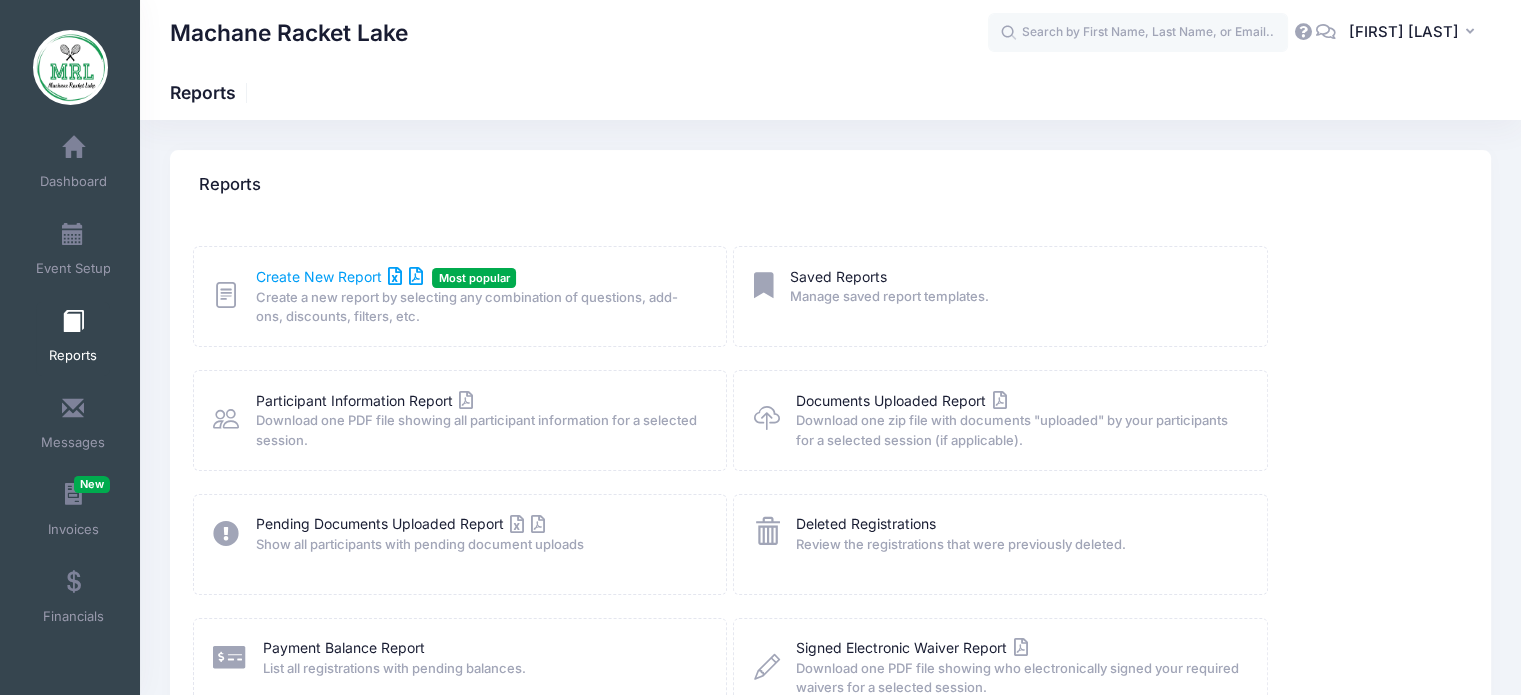 click on "Create New Report" at bounding box center (339, 276) 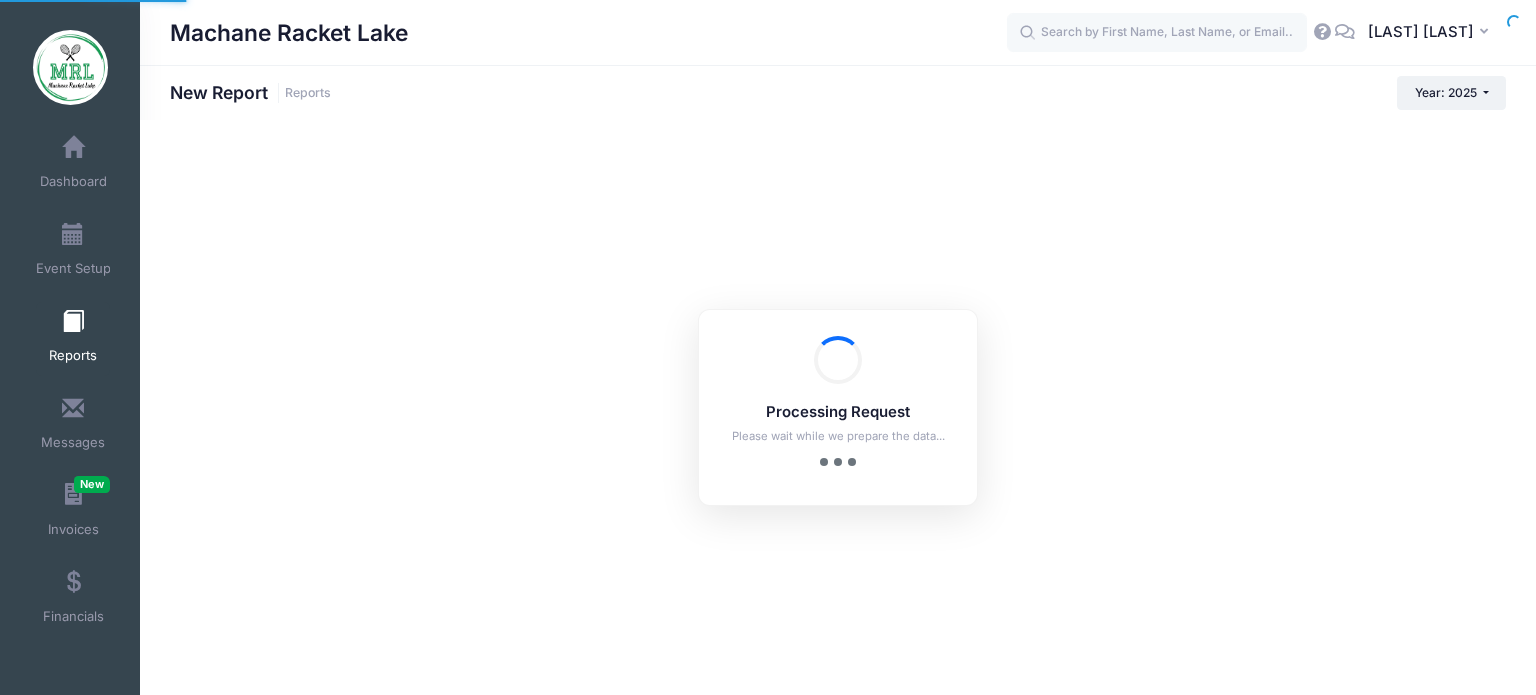 scroll, scrollTop: 0, scrollLeft: 0, axis: both 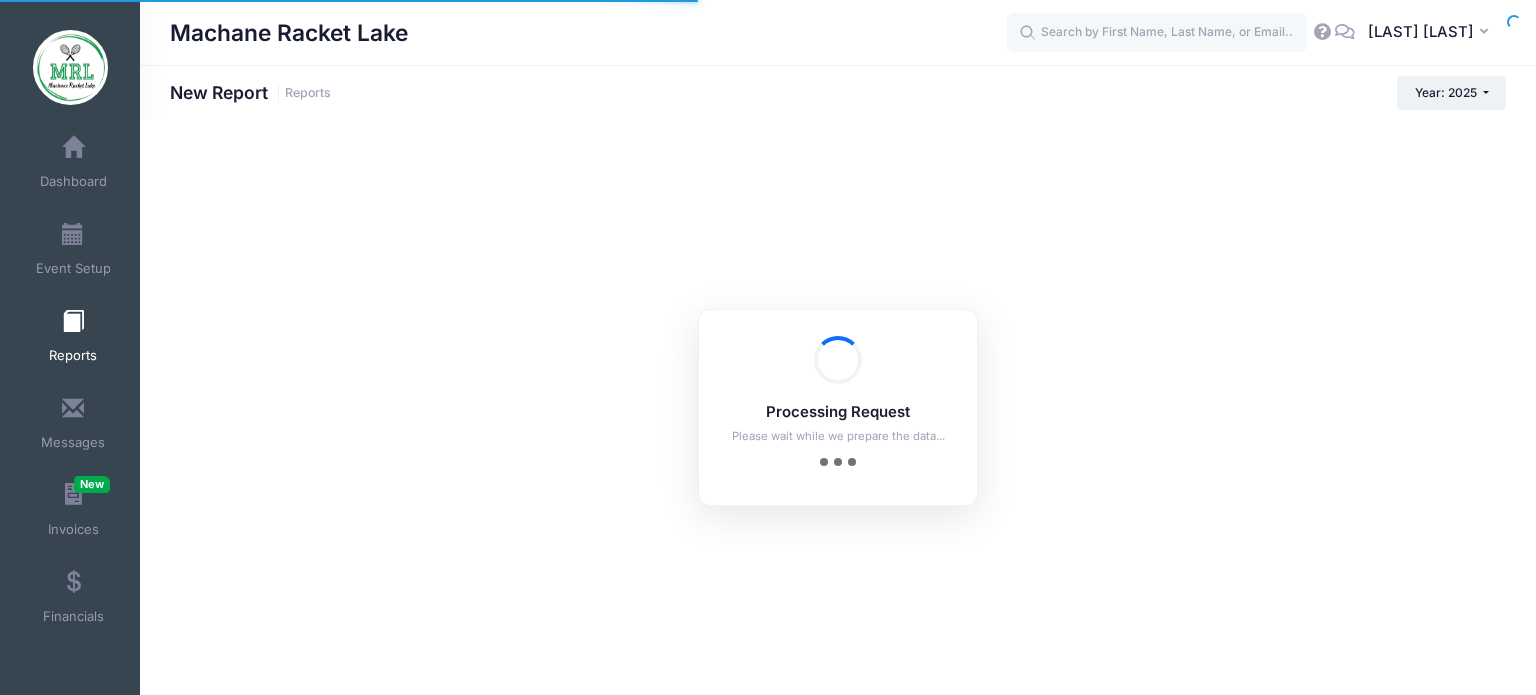 checkbox on "true" 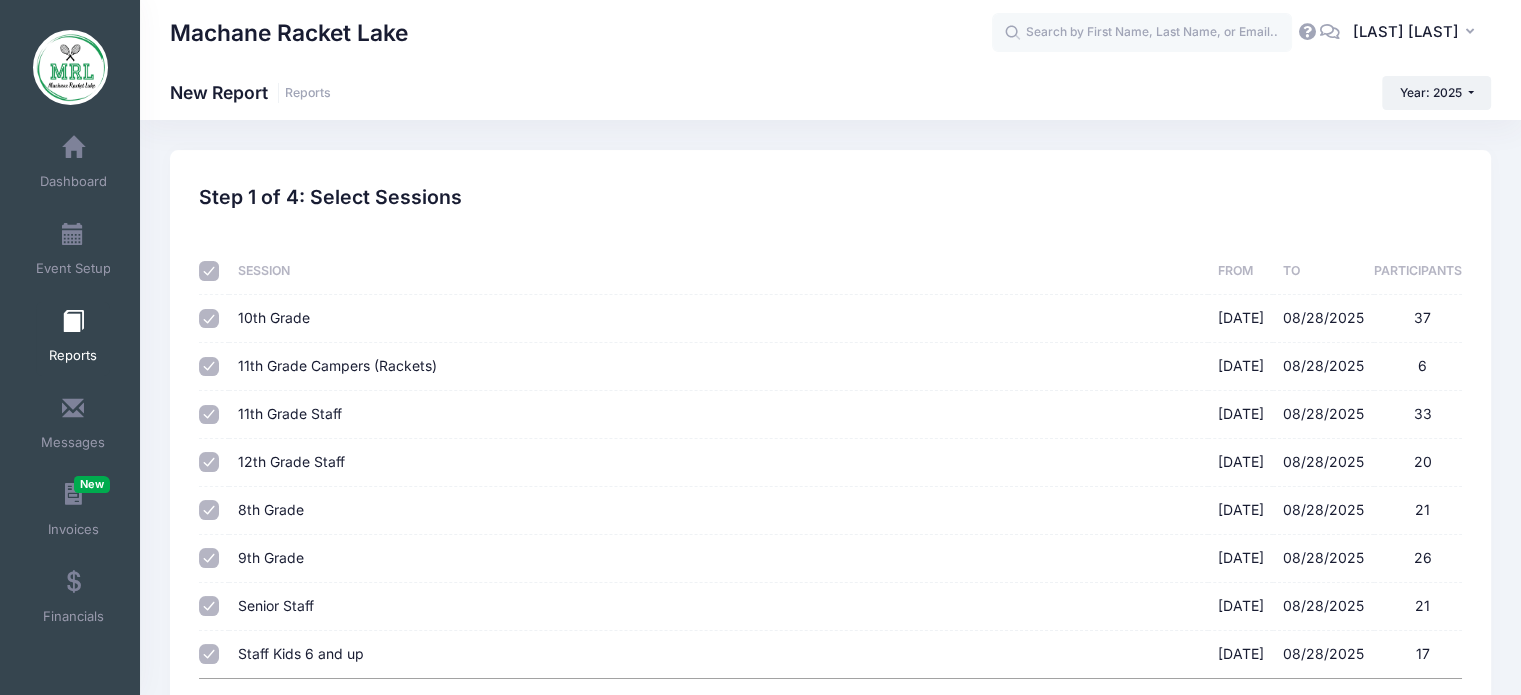 scroll, scrollTop: 182, scrollLeft: 0, axis: vertical 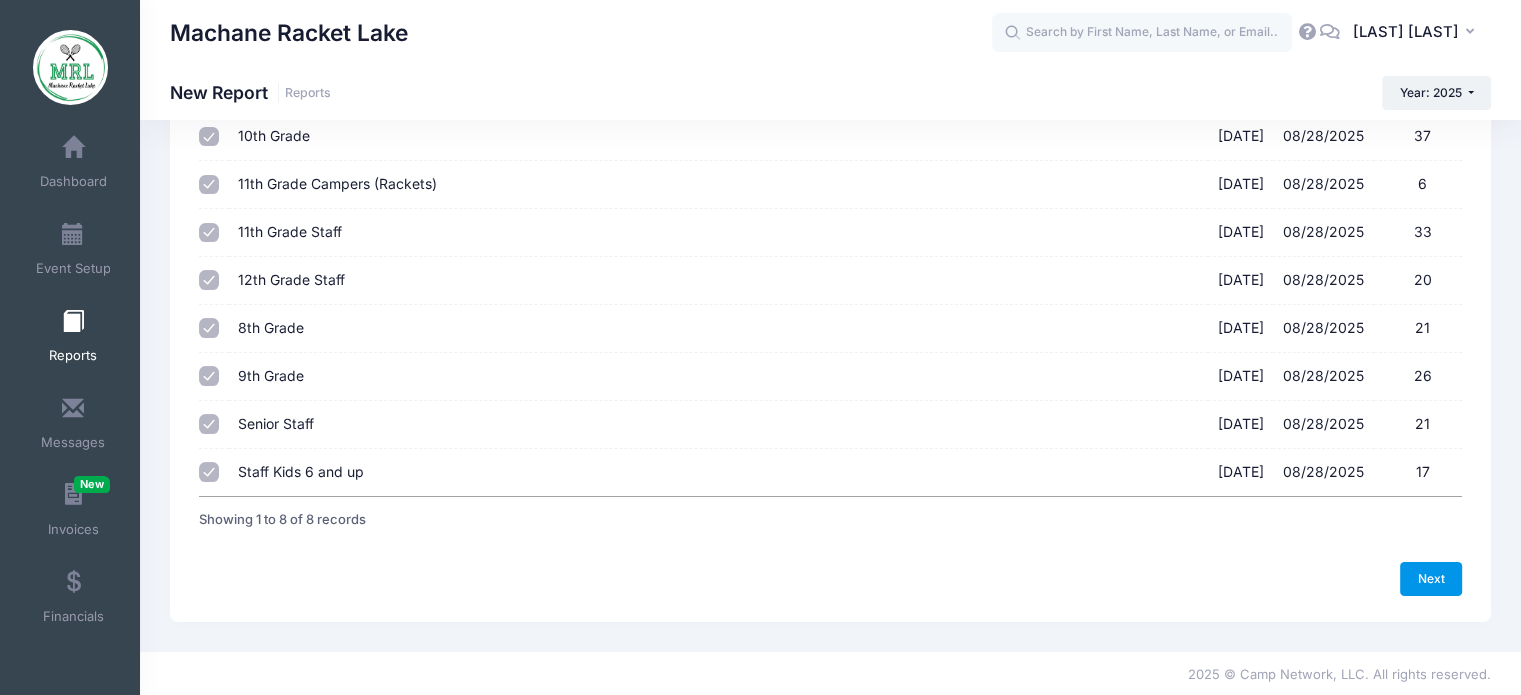 click on "Next" at bounding box center (1431, 579) 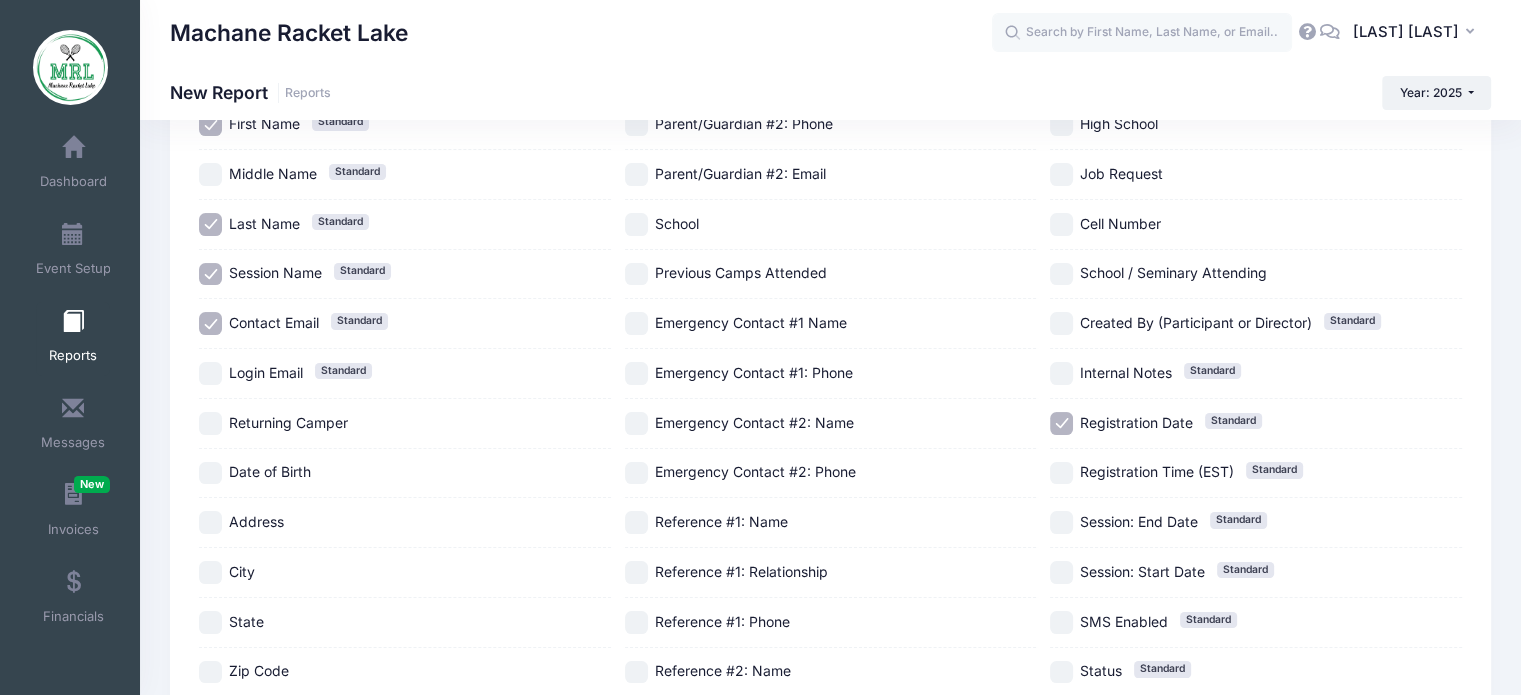 scroll, scrollTop: 0, scrollLeft: 0, axis: both 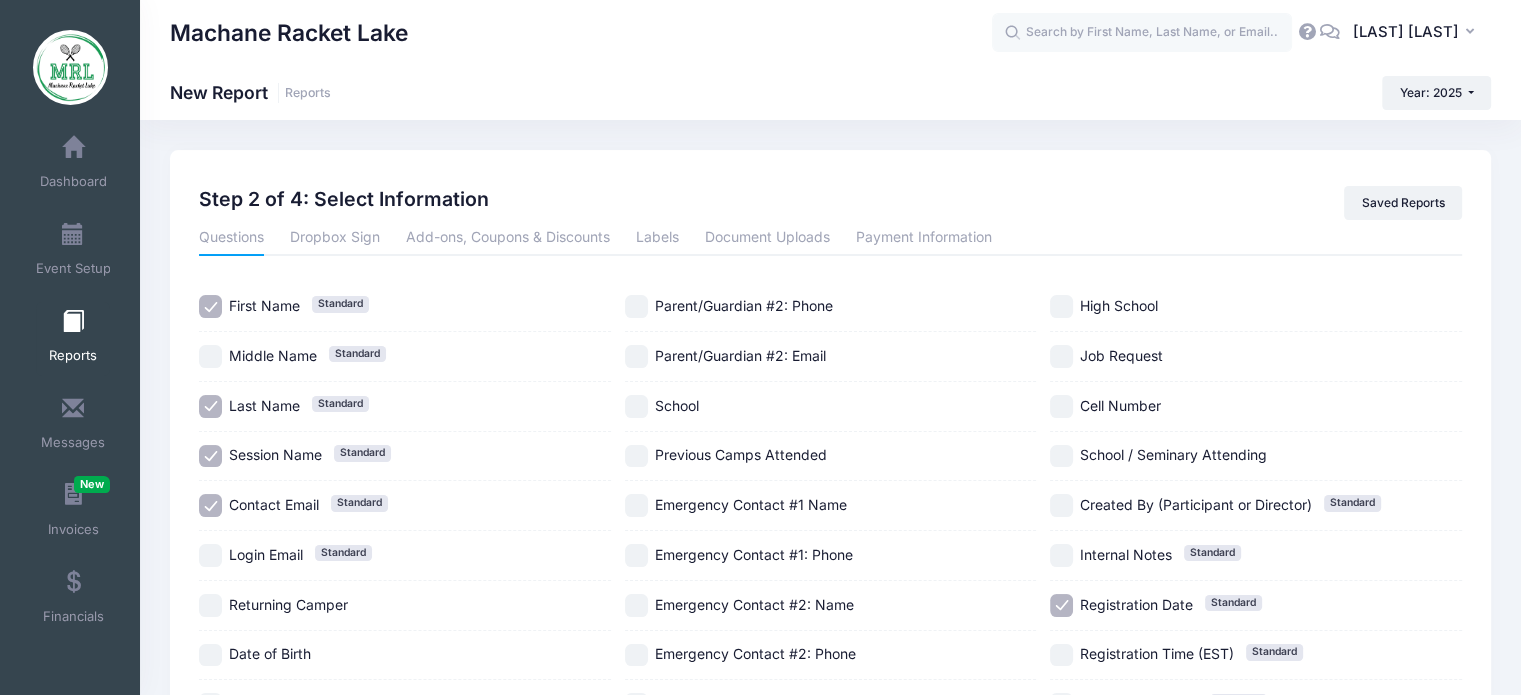 click on "Contact Email Standard" at bounding box center [210, 505] 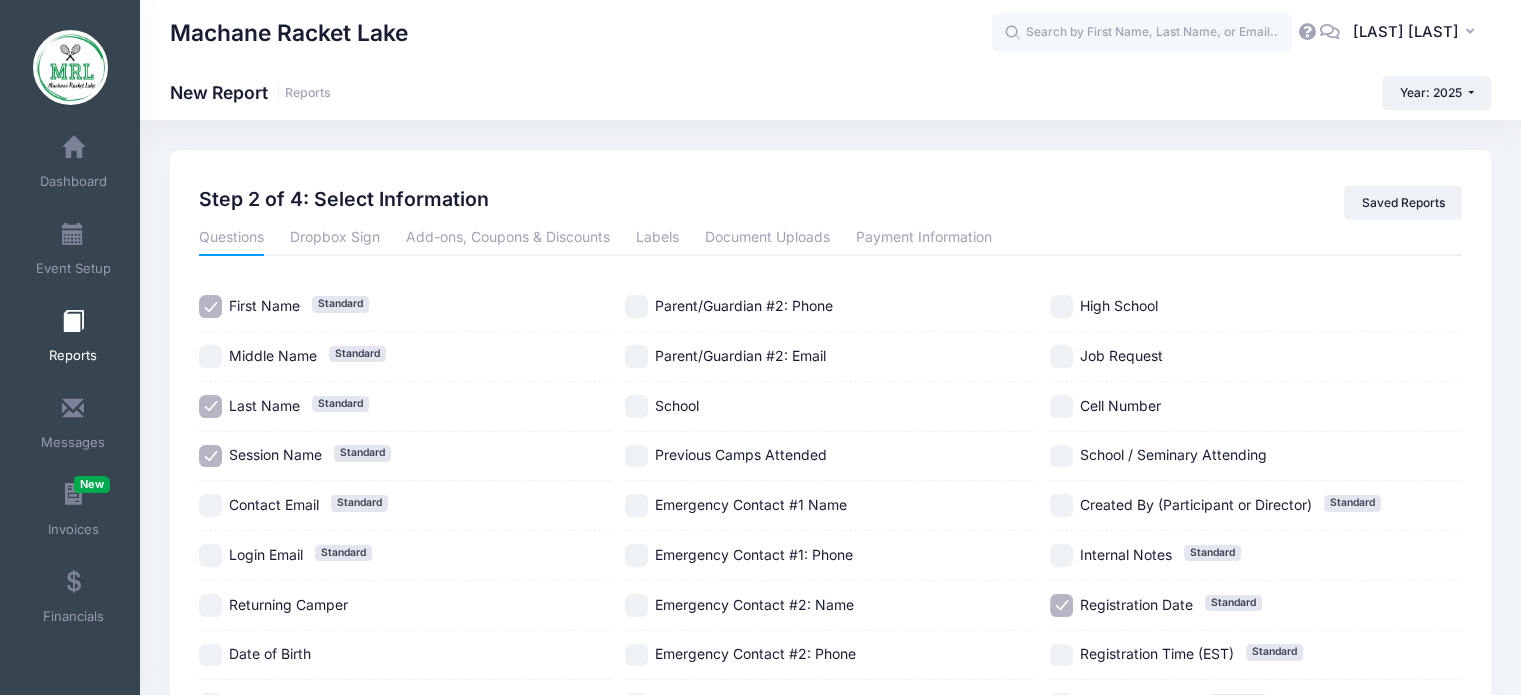 click on "Registration Date" at bounding box center [1136, 604] 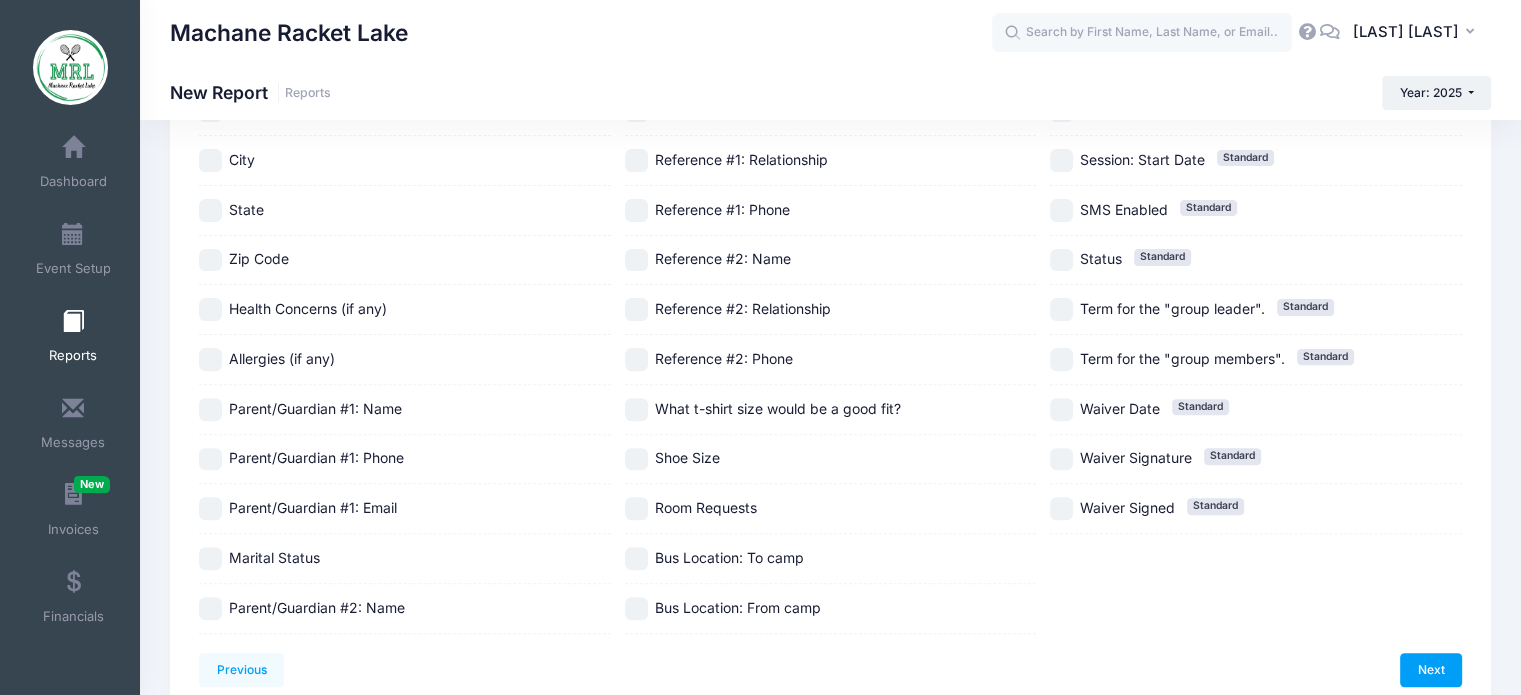 scroll, scrollTop: 664, scrollLeft: 0, axis: vertical 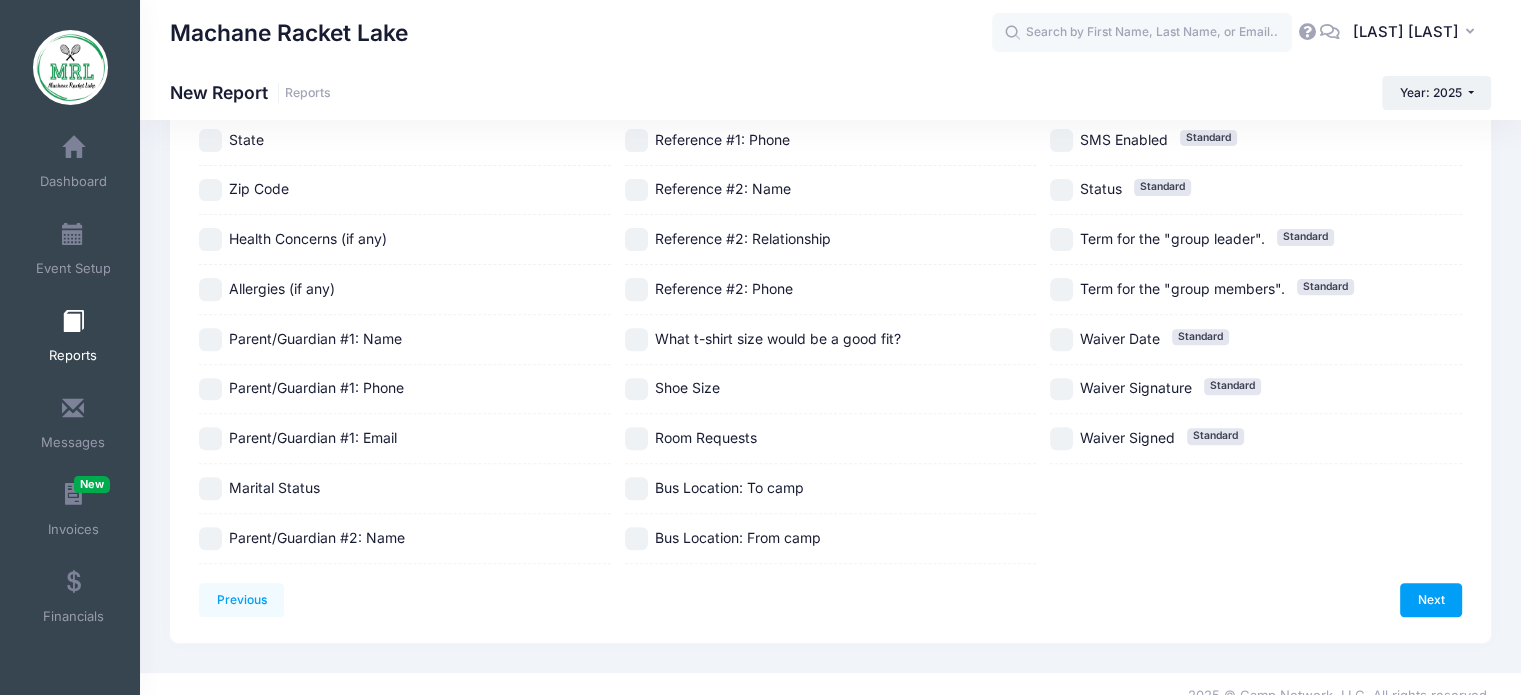 click on "Room Requests" at bounding box center [706, 437] 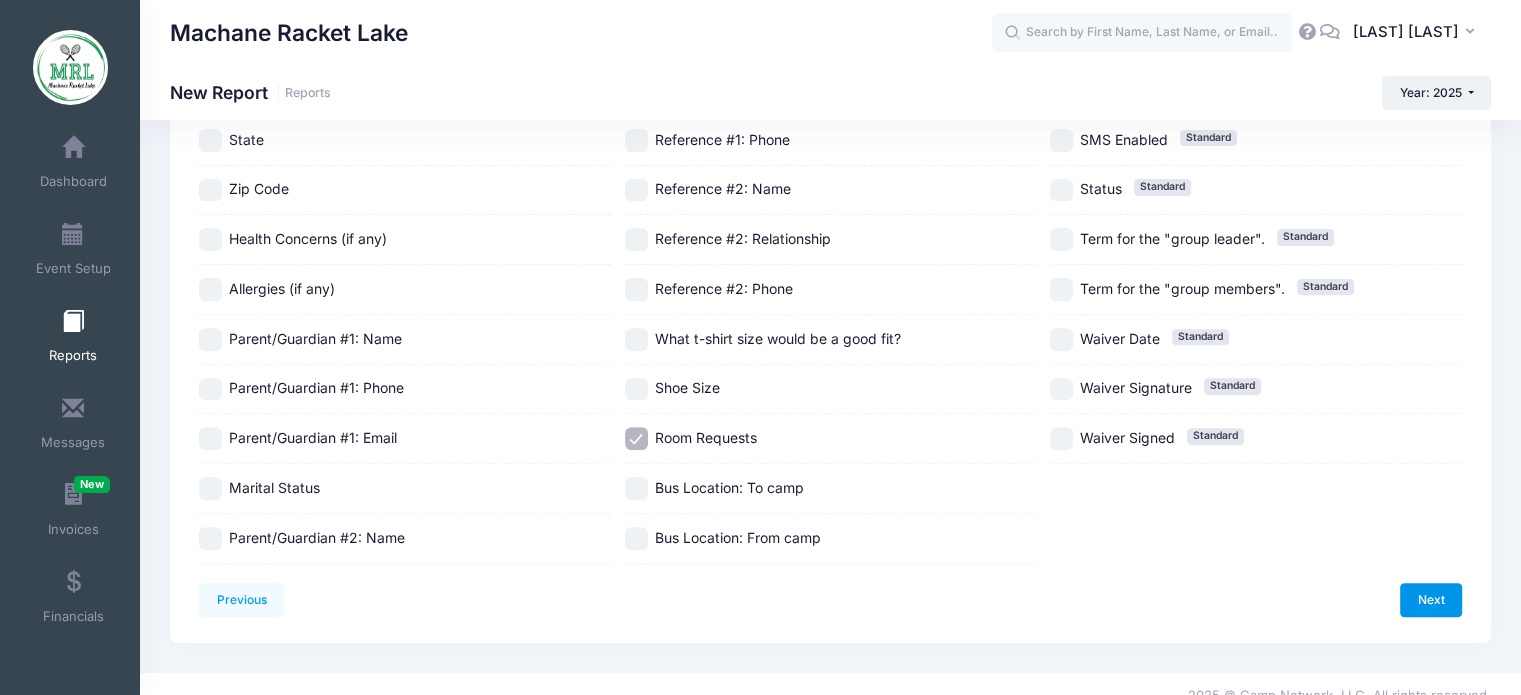 click on "Next" at bounding box center (1431, 600) 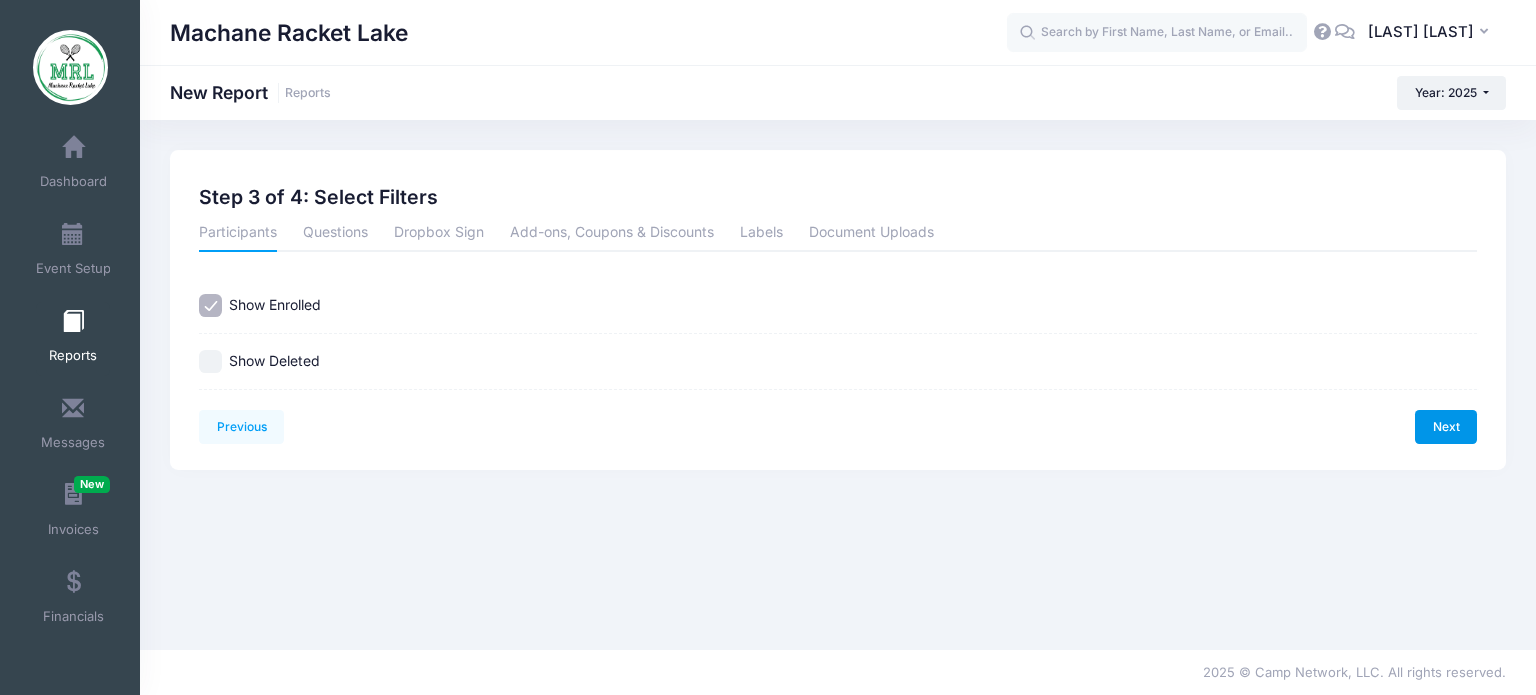 click on "Next" at bounding box center [1446, 427] 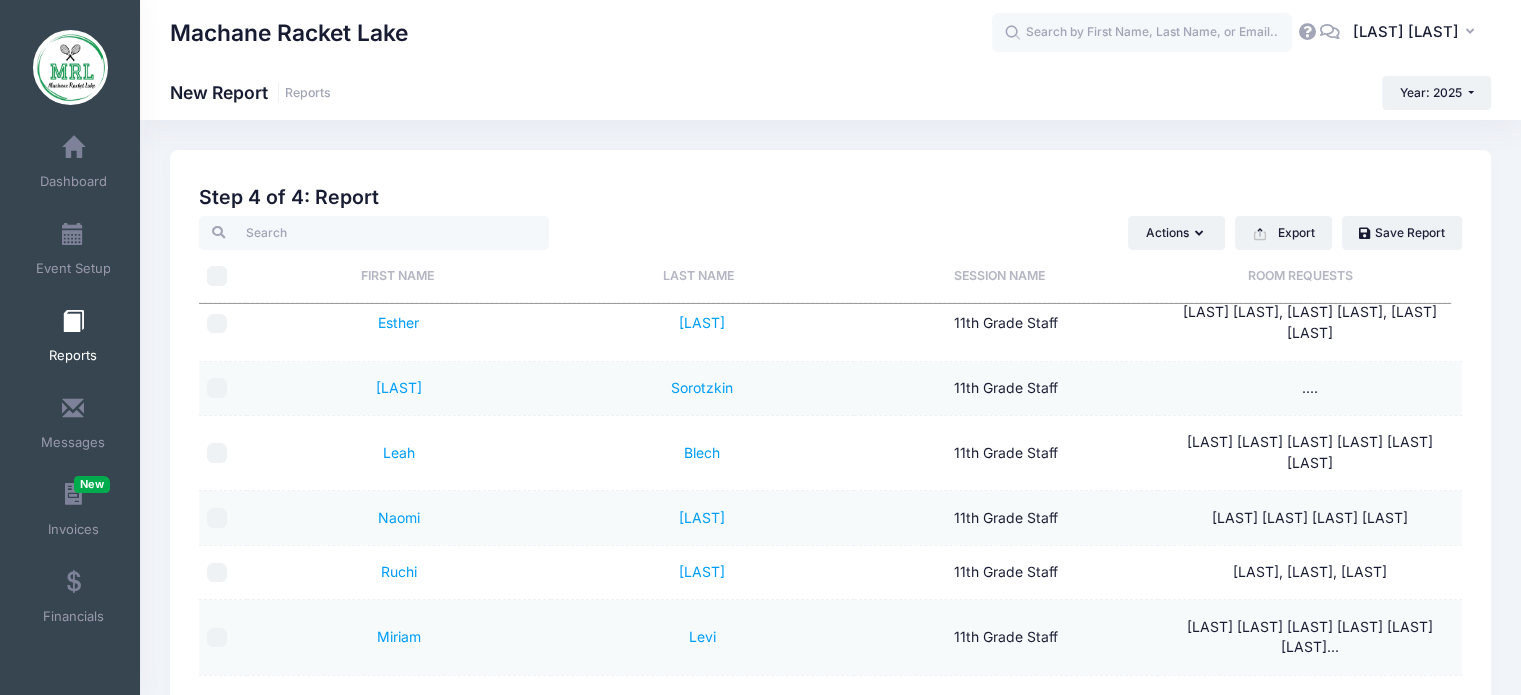 scroll, scrollTop: 3342, scrollLeft: 0, axis: vertical 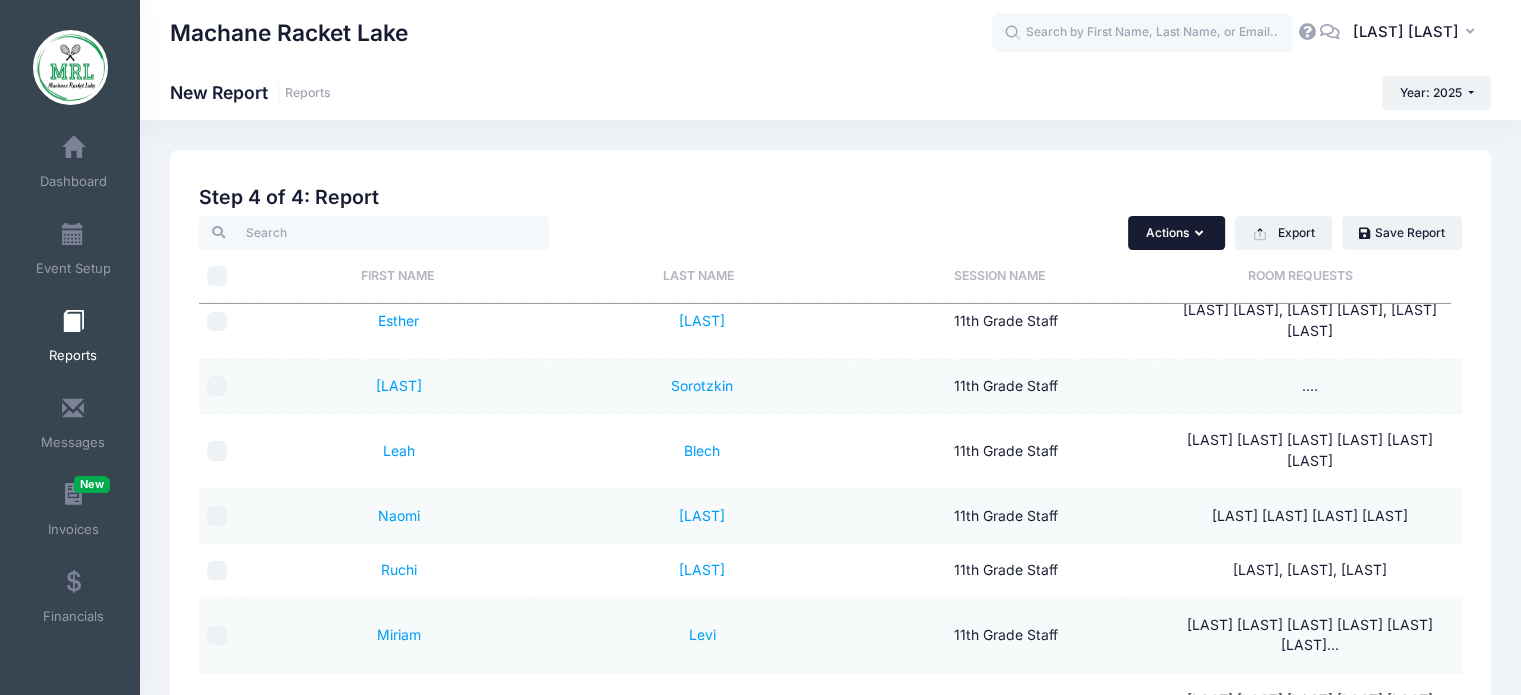 click at bounding box center [1201, 234] 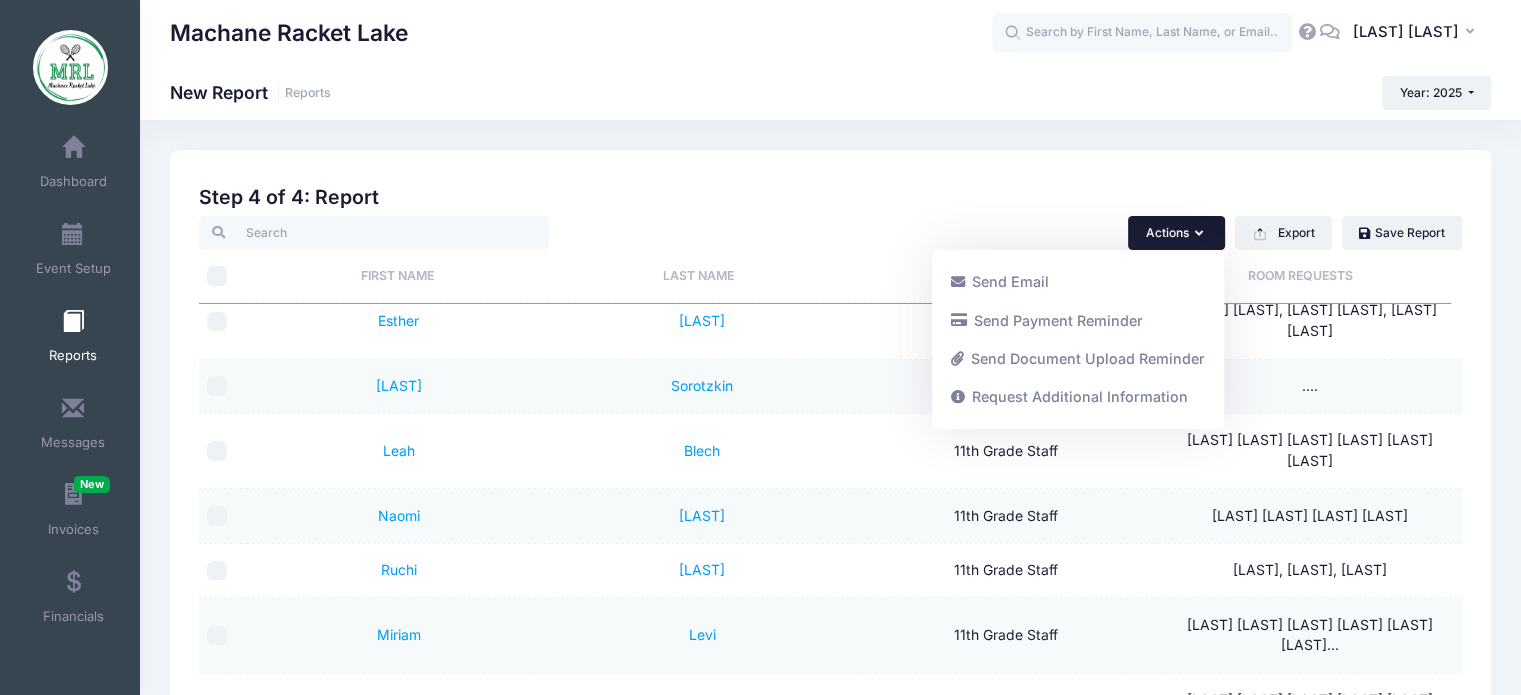click on "Actions      Send Email
Send Payment Reminder
Send Document Upload Reminder
Request Additional Information
Export
Excel CSV Print
Save Report" at bounding box center [1122, 233] 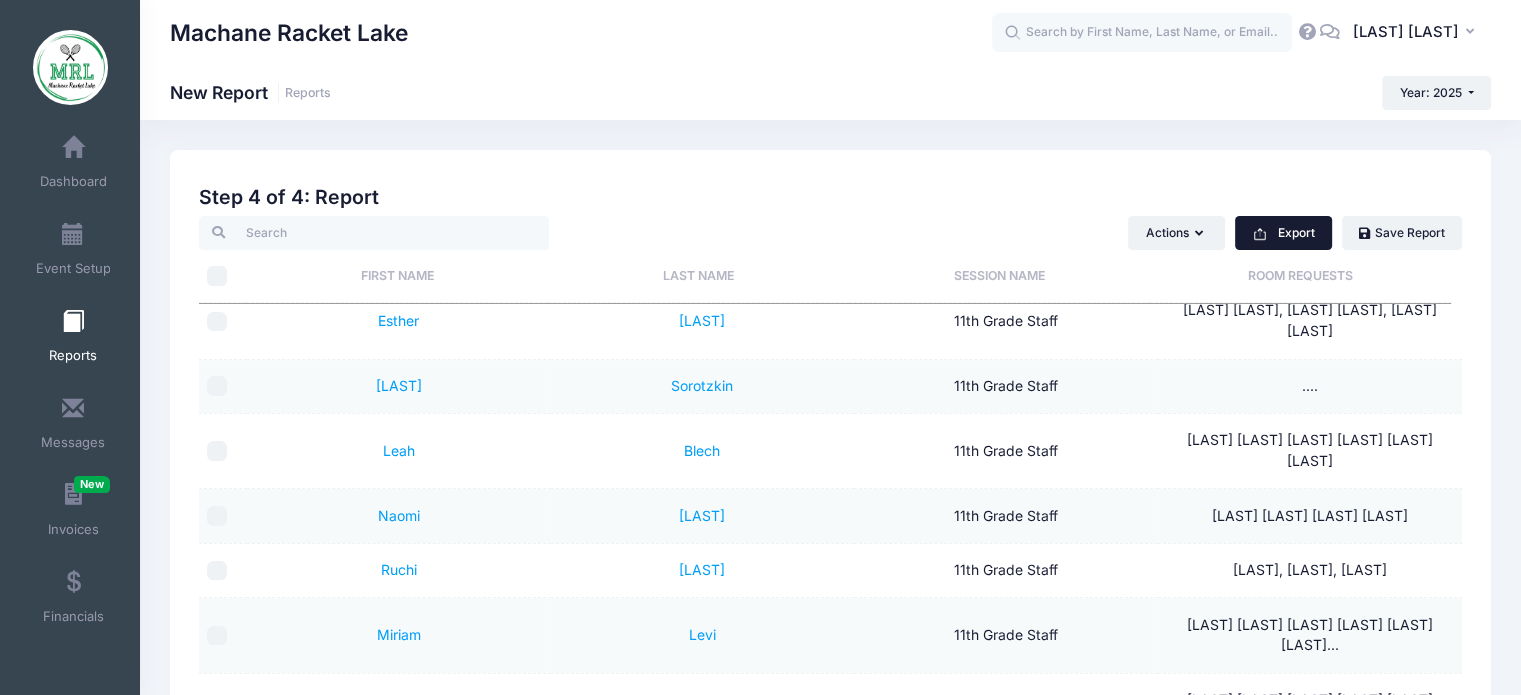 click on "Export" at bounding box center (1283, 233) 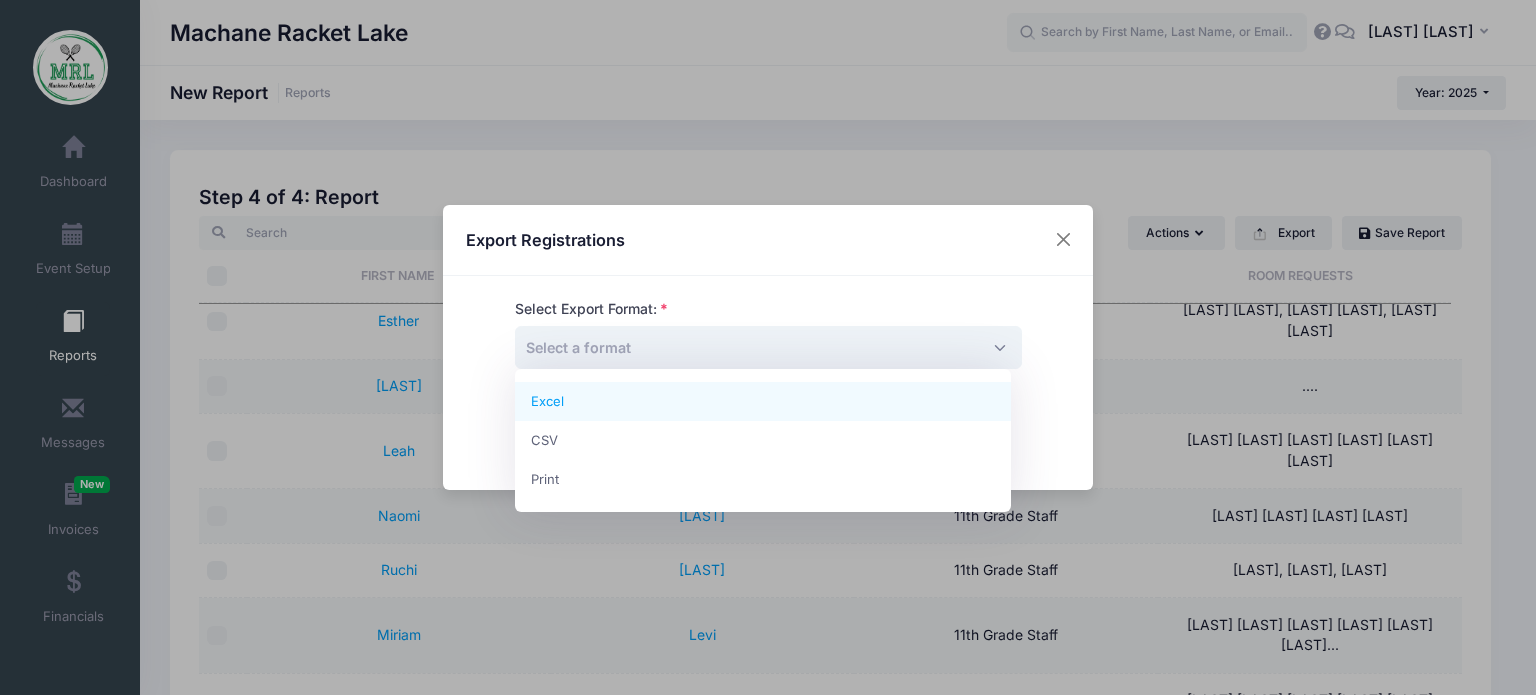 click on "Select a format" at bounding box center (768, 347) 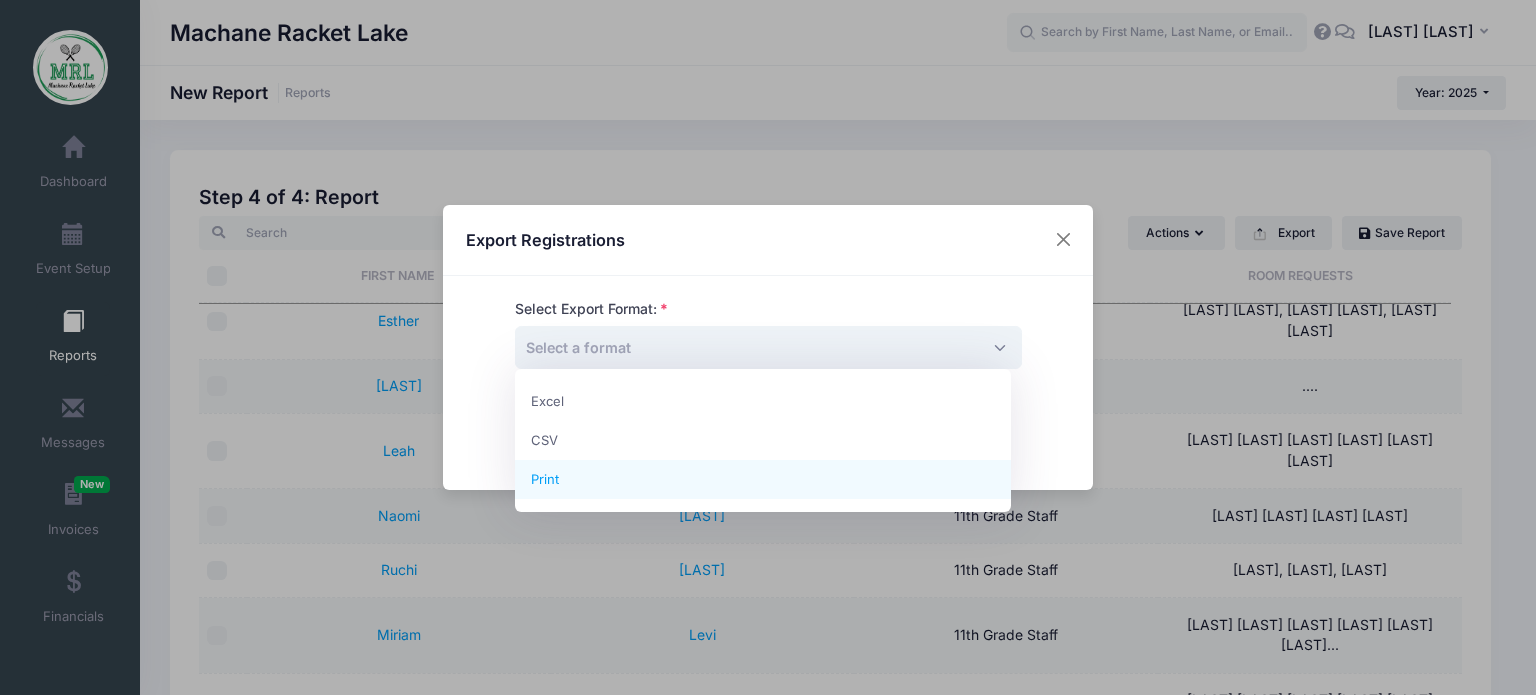 select on "print" 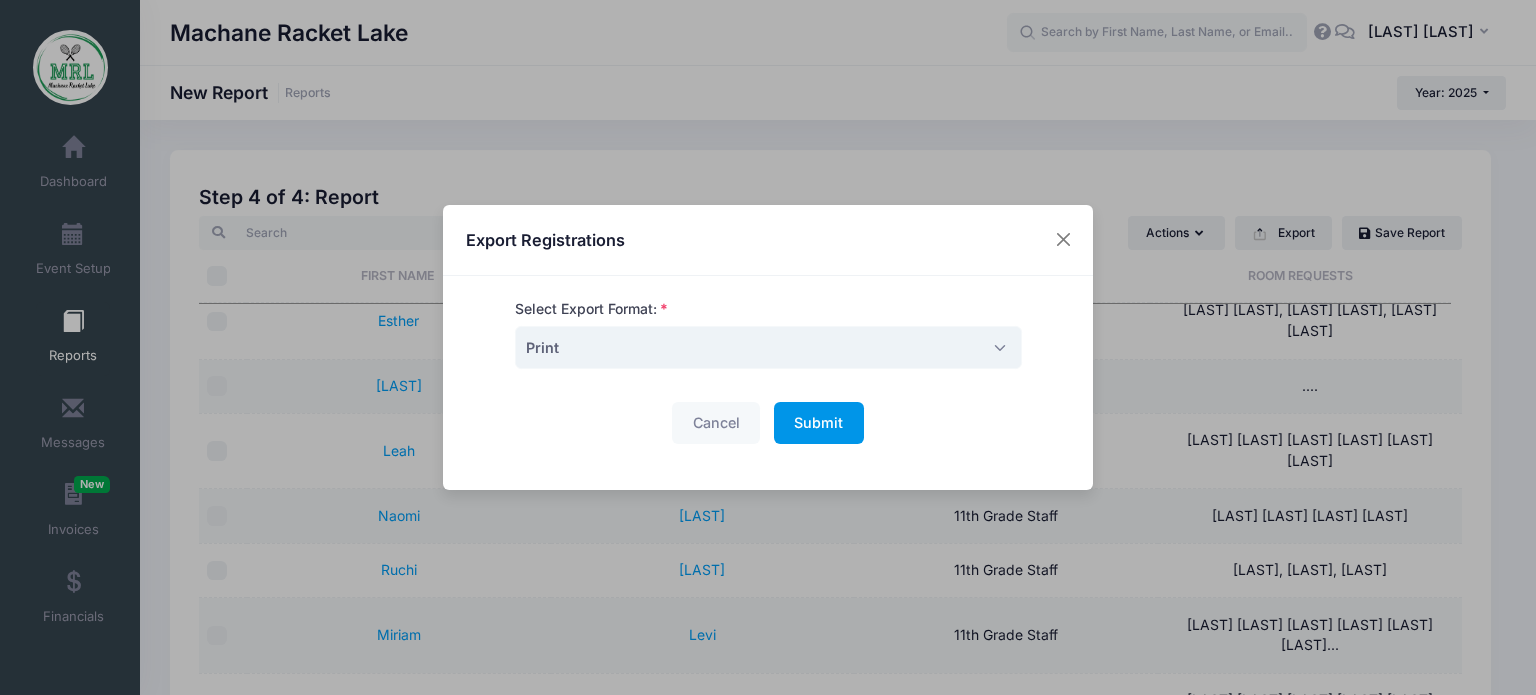 click on "Submit" at bounding box center [818, 422] 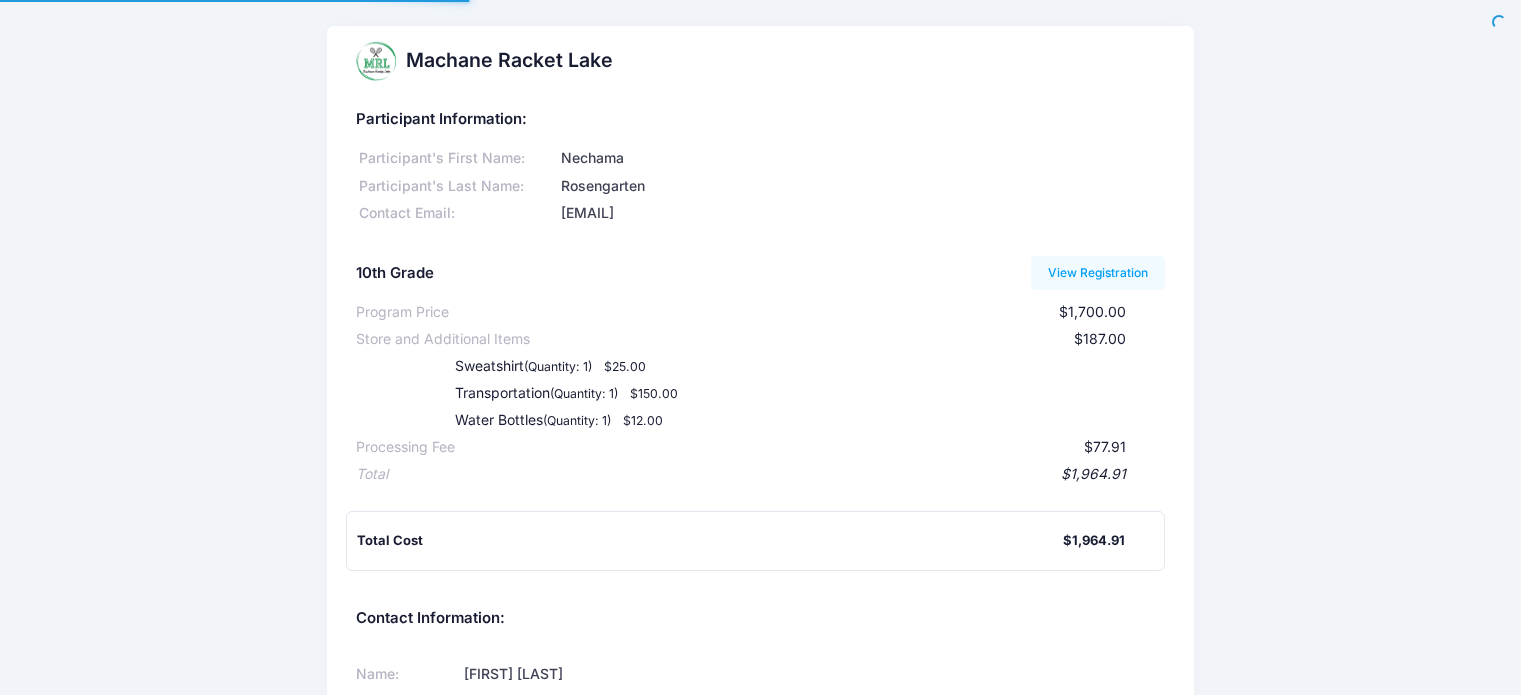 scroll, scrollTop: 0, scrollLeft: 0, axis: both 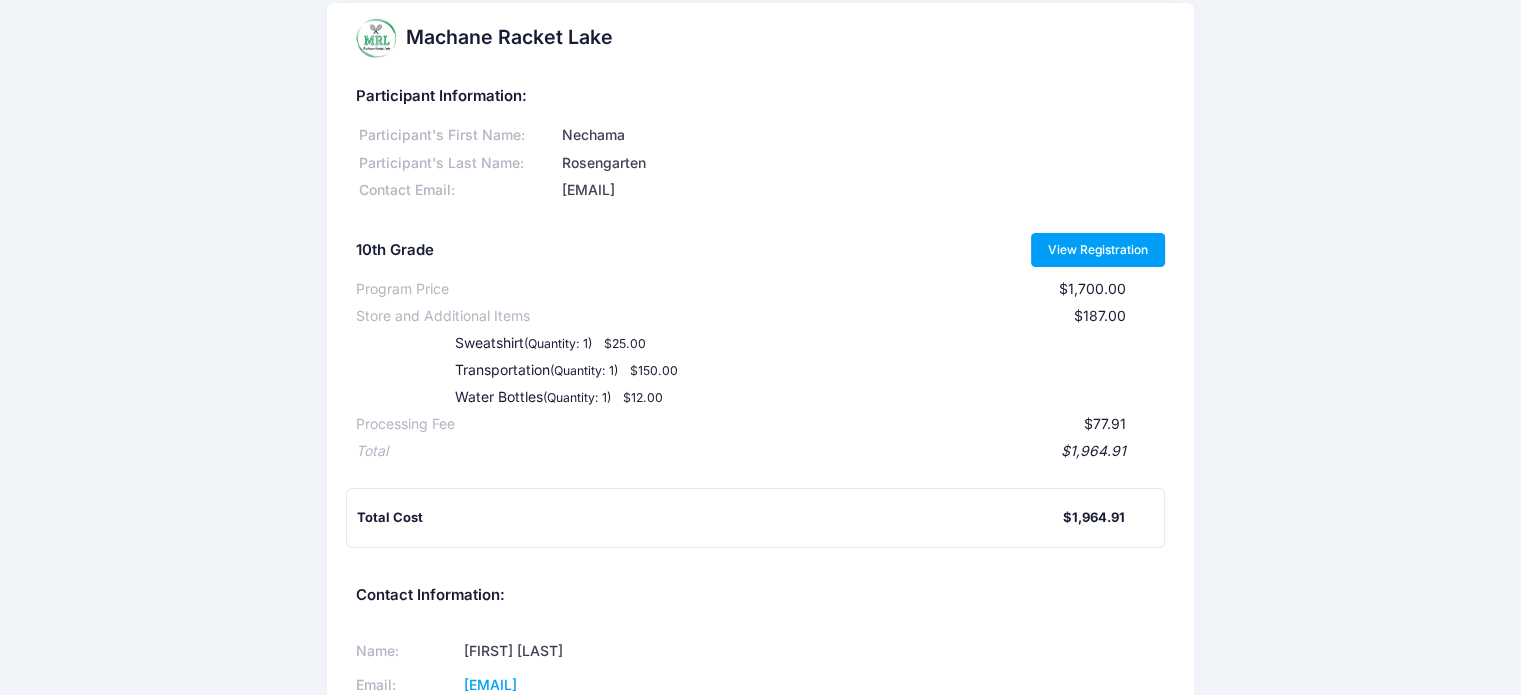 click on "View Registration" at bounding box center (1098, 250) 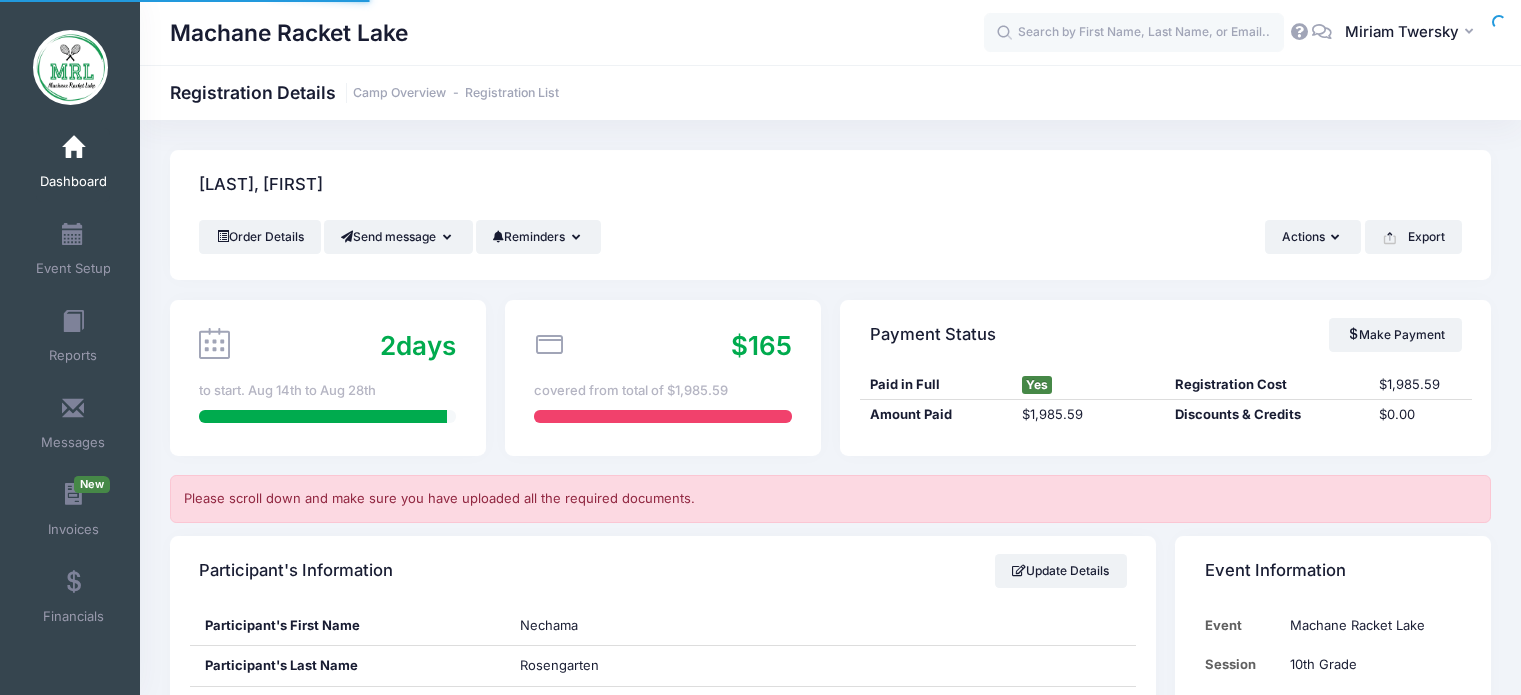 scroll, scrollTop: 0, scrollLeft: 0, axis: both 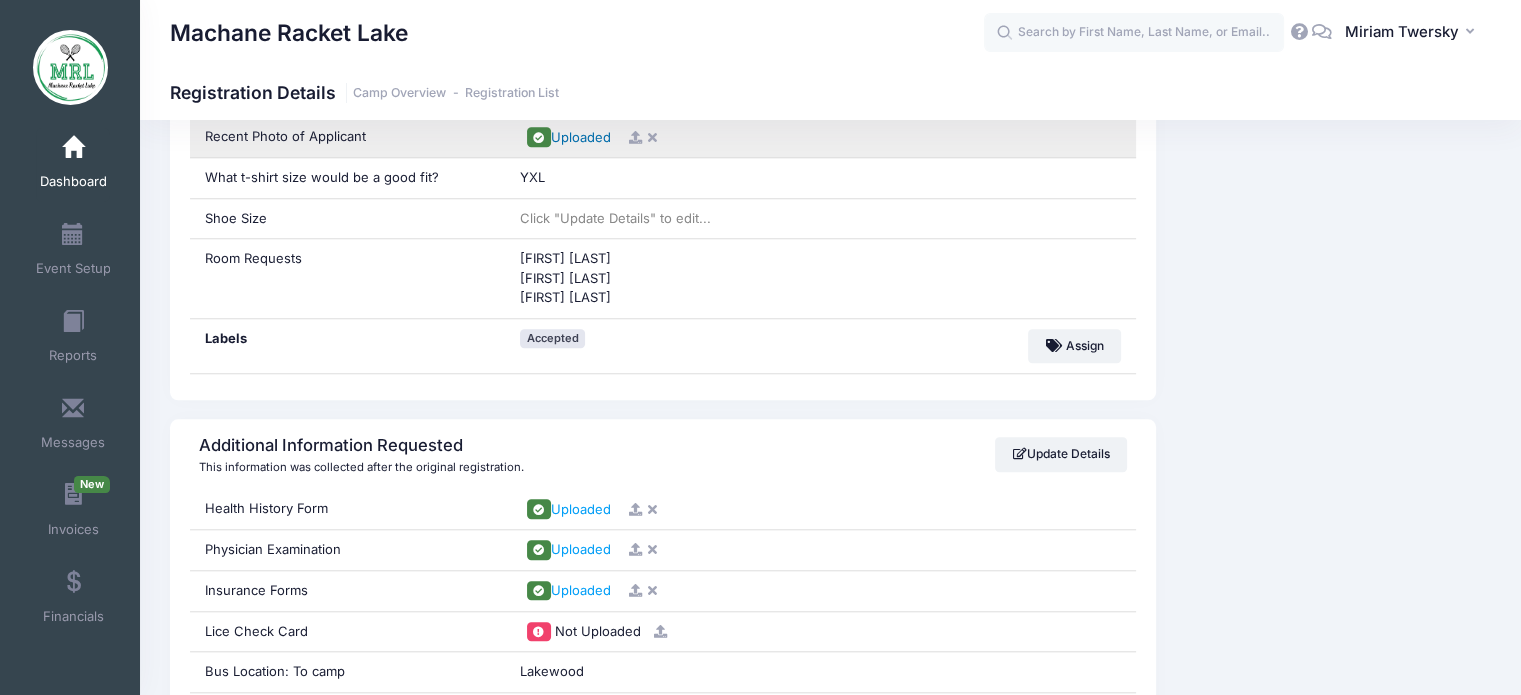 click on "Uploaded" at bounding box center [581, 137] 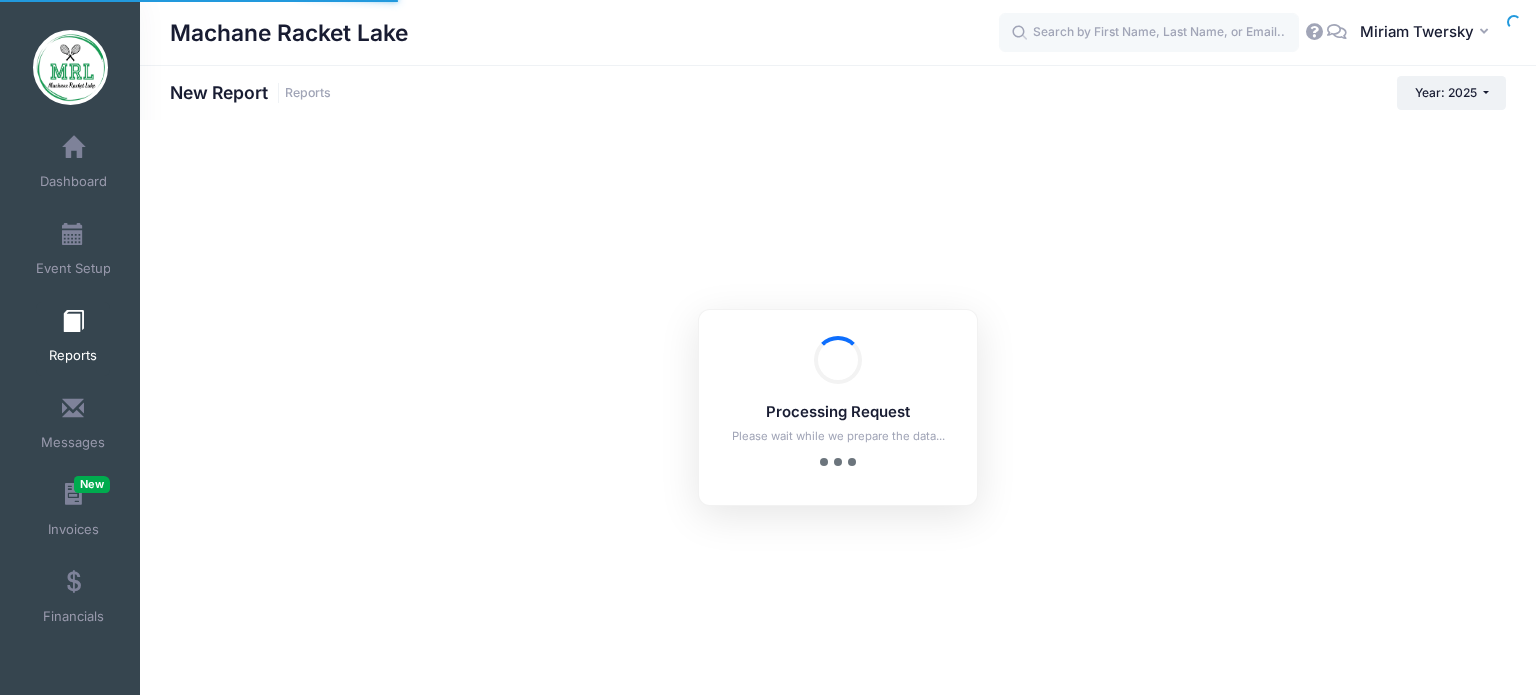 scroll, scrollTop: 0, scrollLeft: 0, axis: both 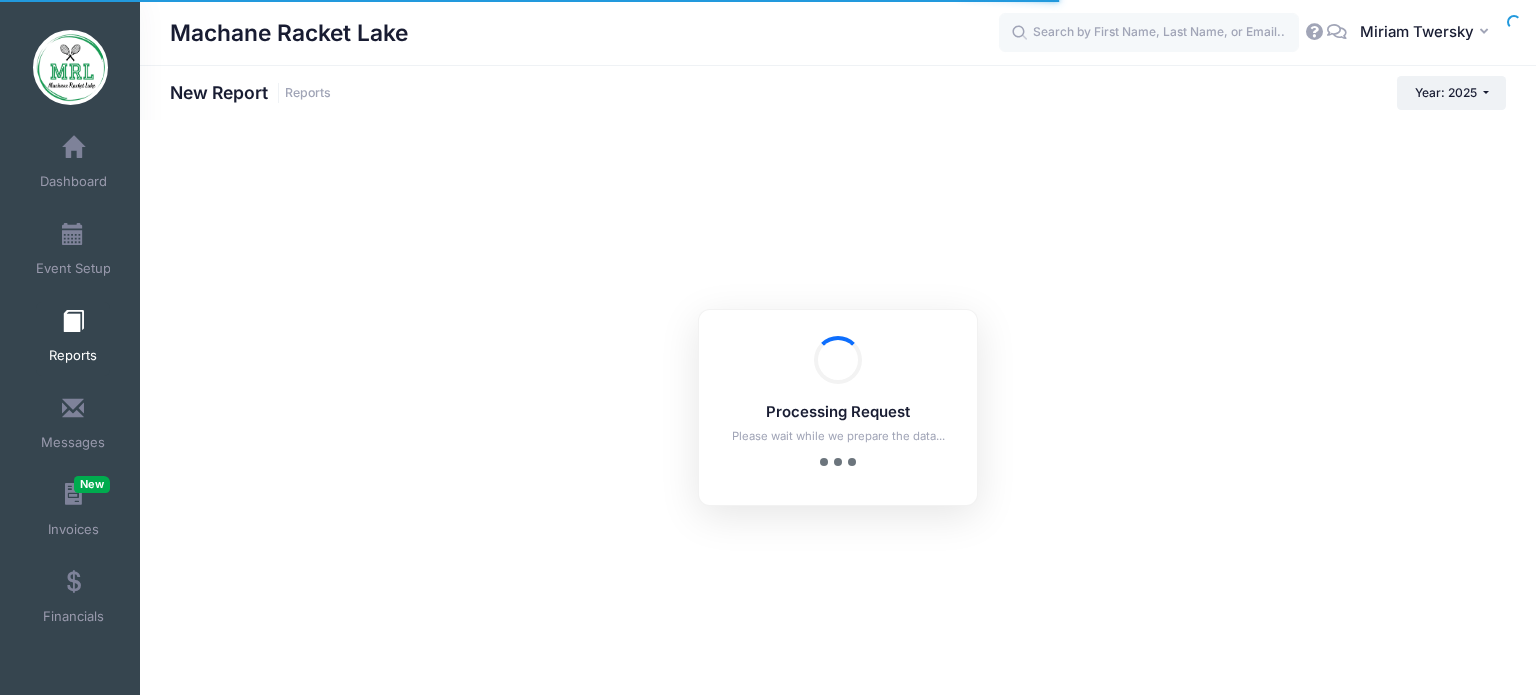 checkbox on "false" 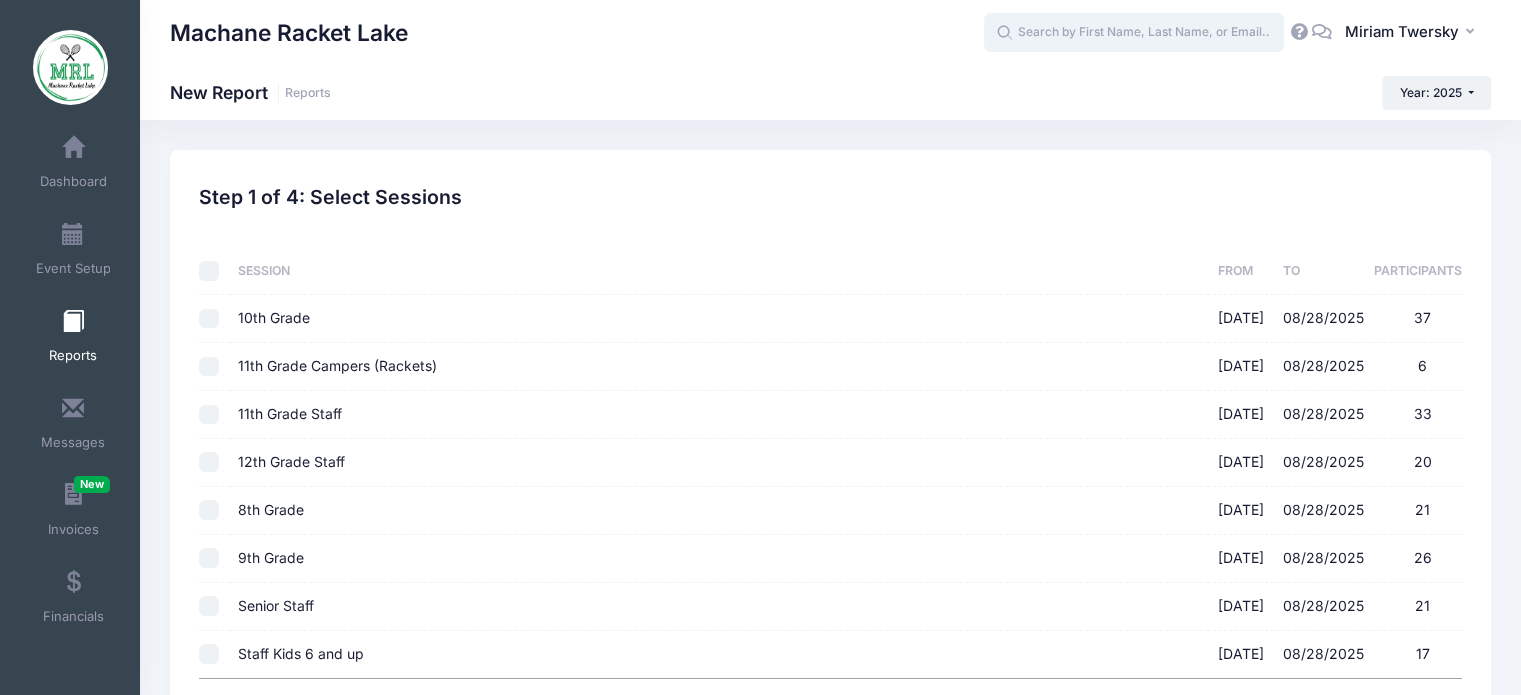 click at bounding box center (1134, 33) 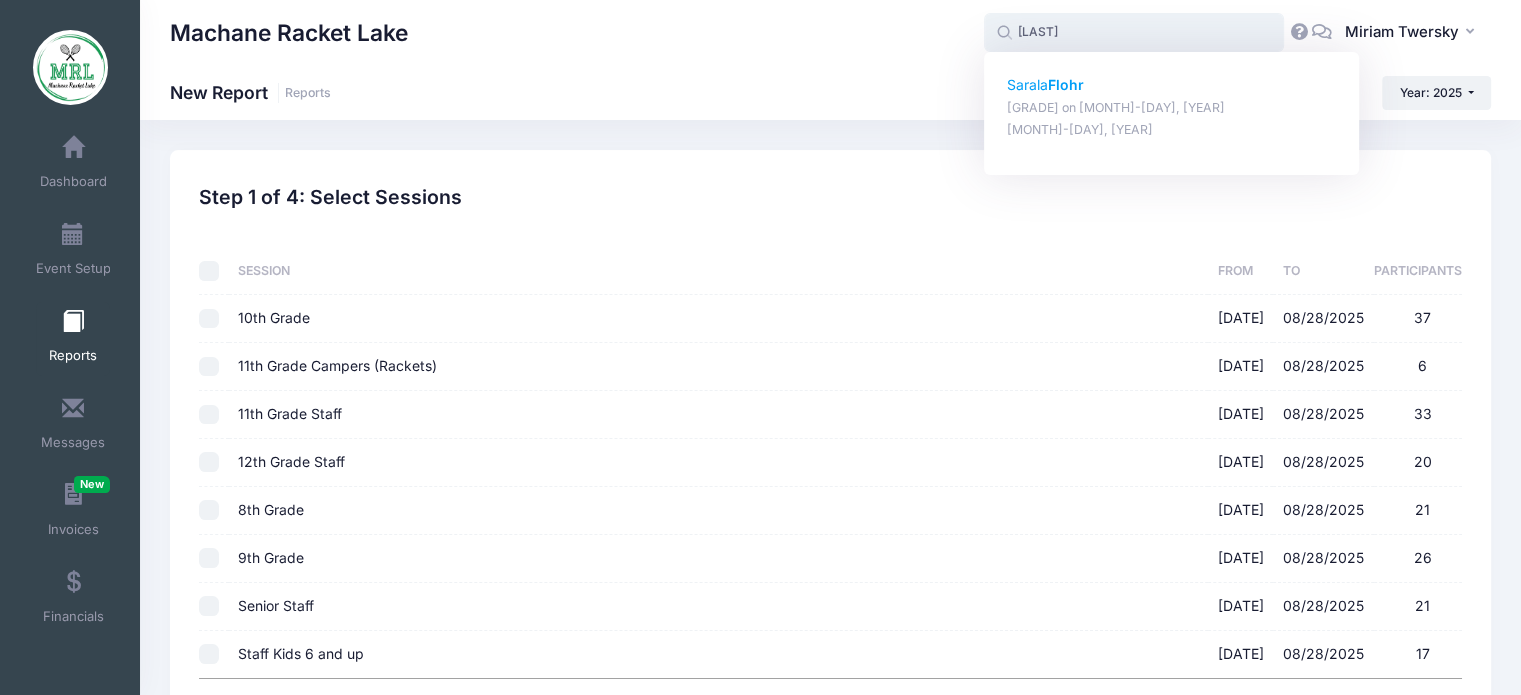 click on "[GRADE] on [MONTH]-[DAY], [YEAR]" at bounding box center (1172, 108) 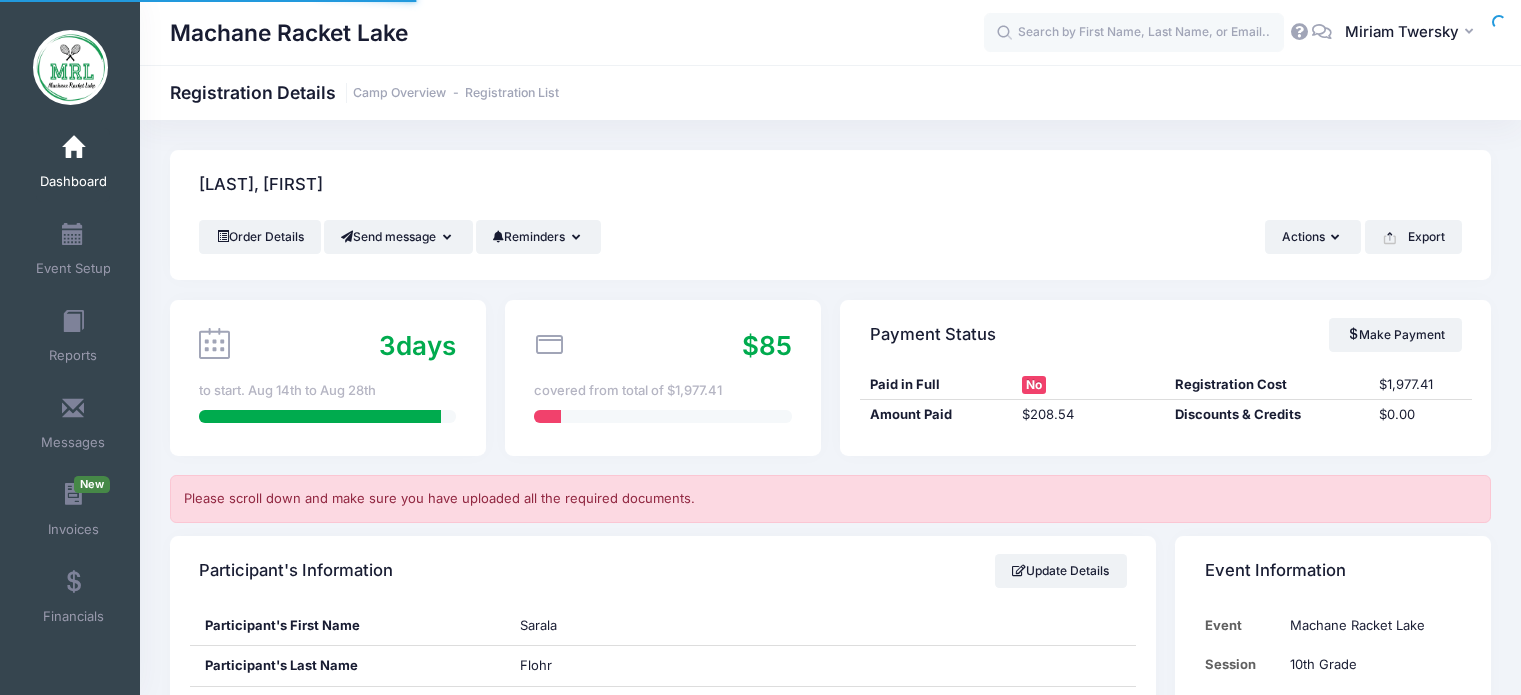 scroll, scrollTop: 0, scrollLeft: 0, axis: both 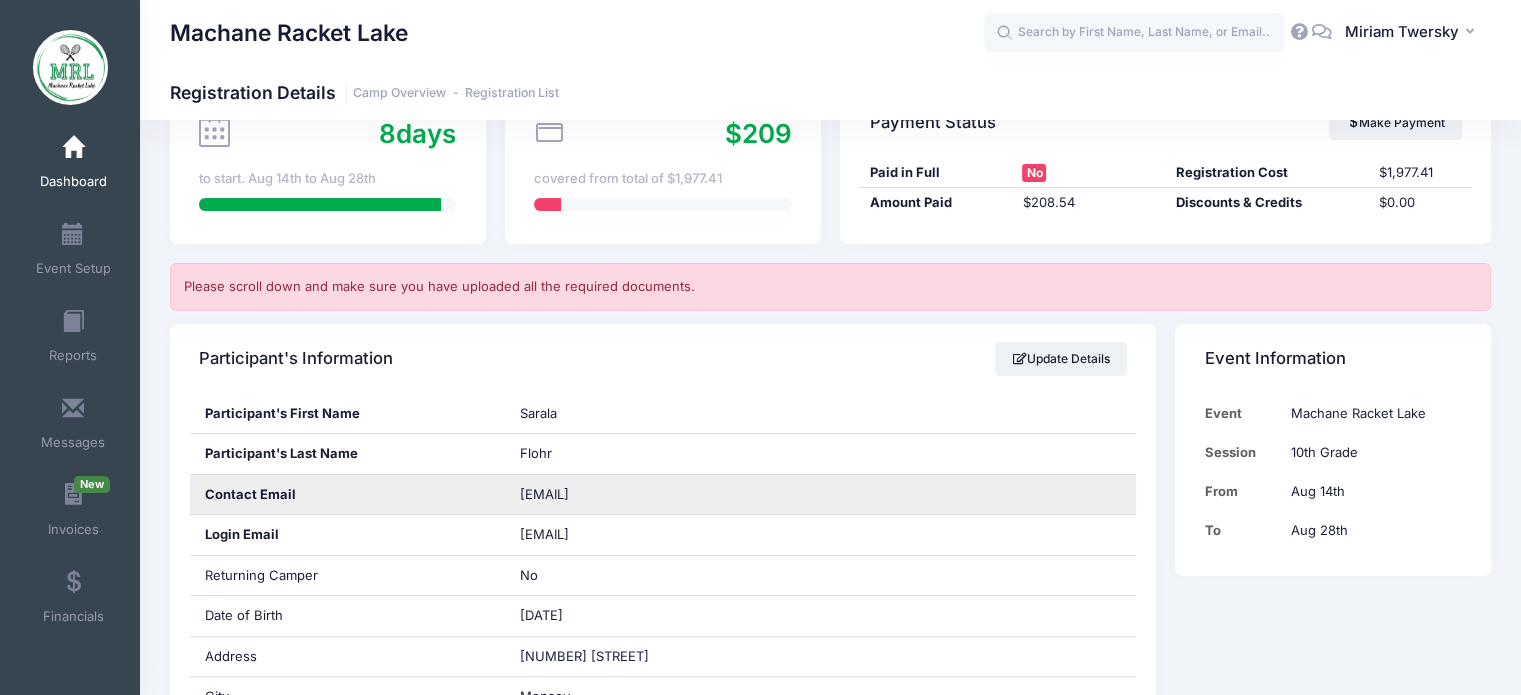 click on "[EMAIL]" at bounding box center [544, 494] 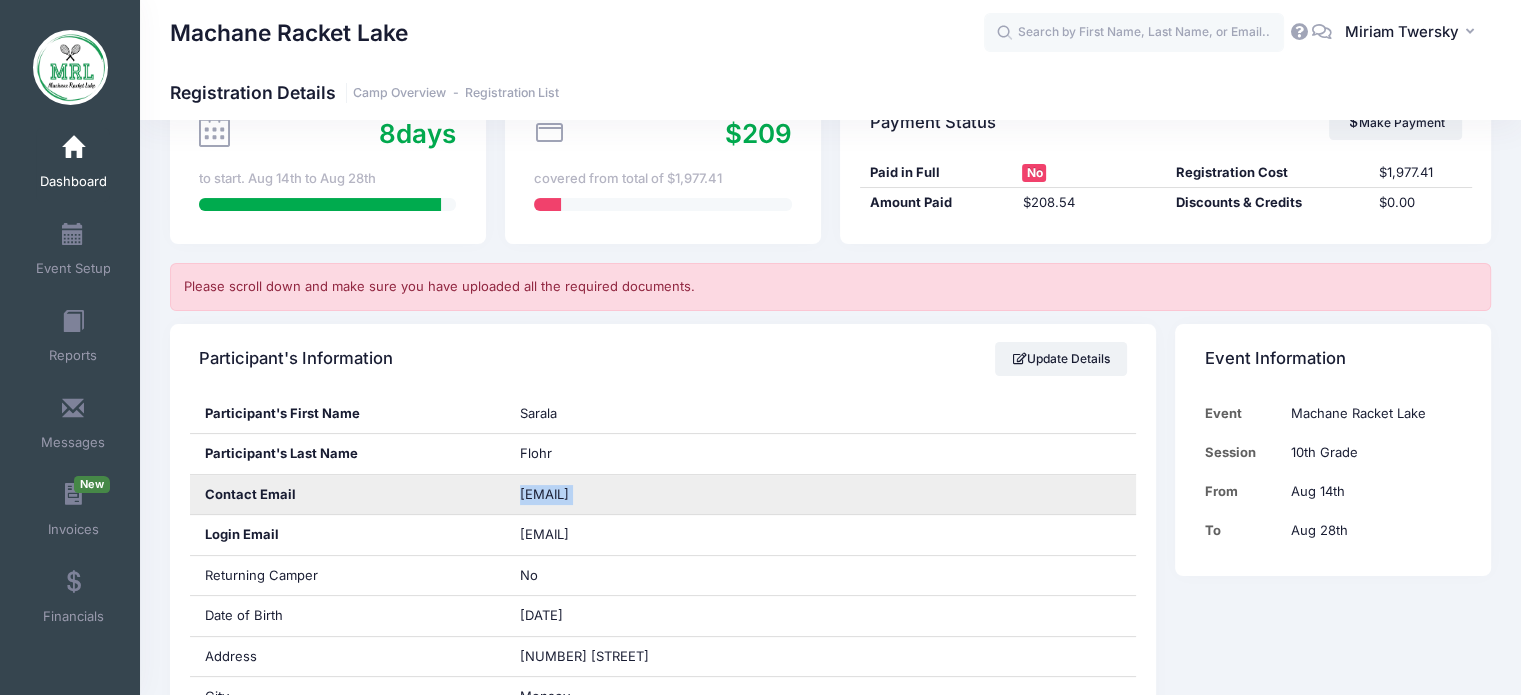 click on "[EMAIL]" at bounding box center [544, 494] 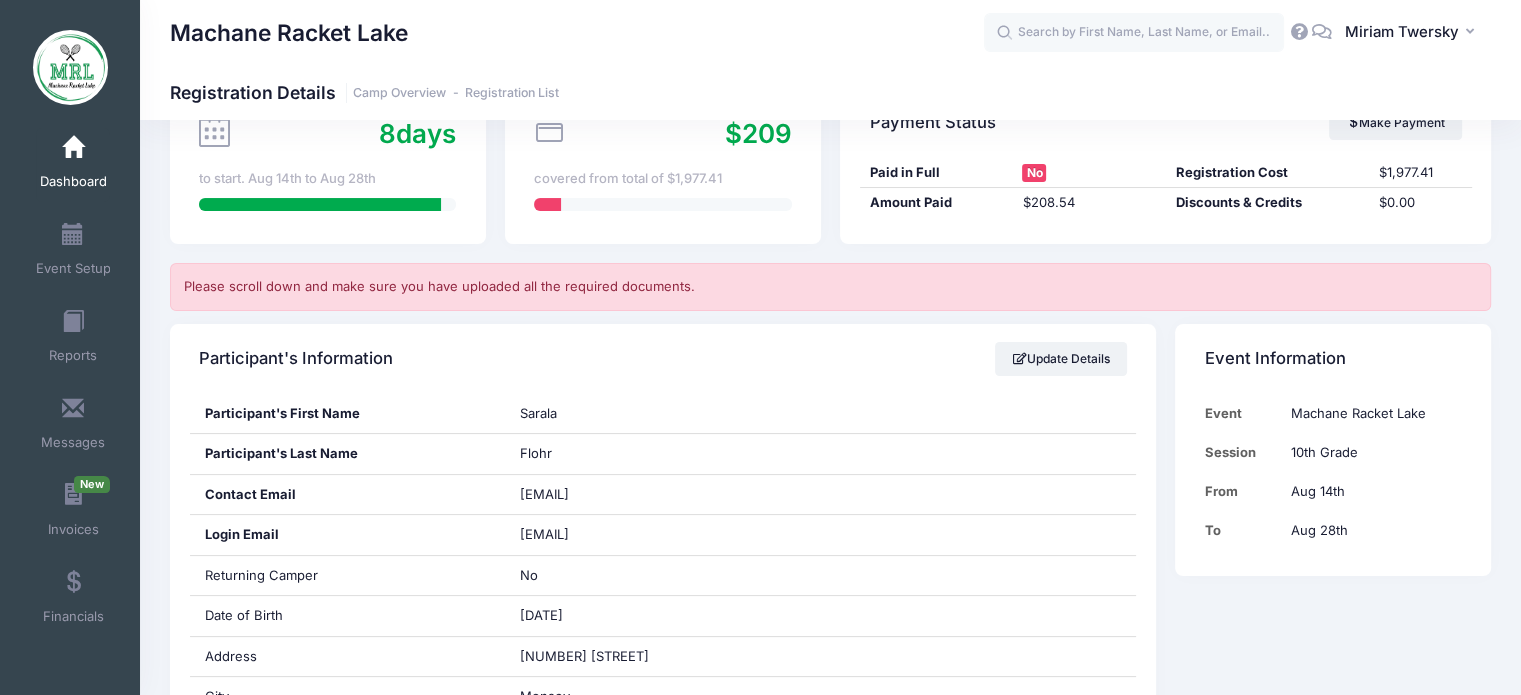 click on "Participant's Information
Update Details" at bounding box center [663, 359] 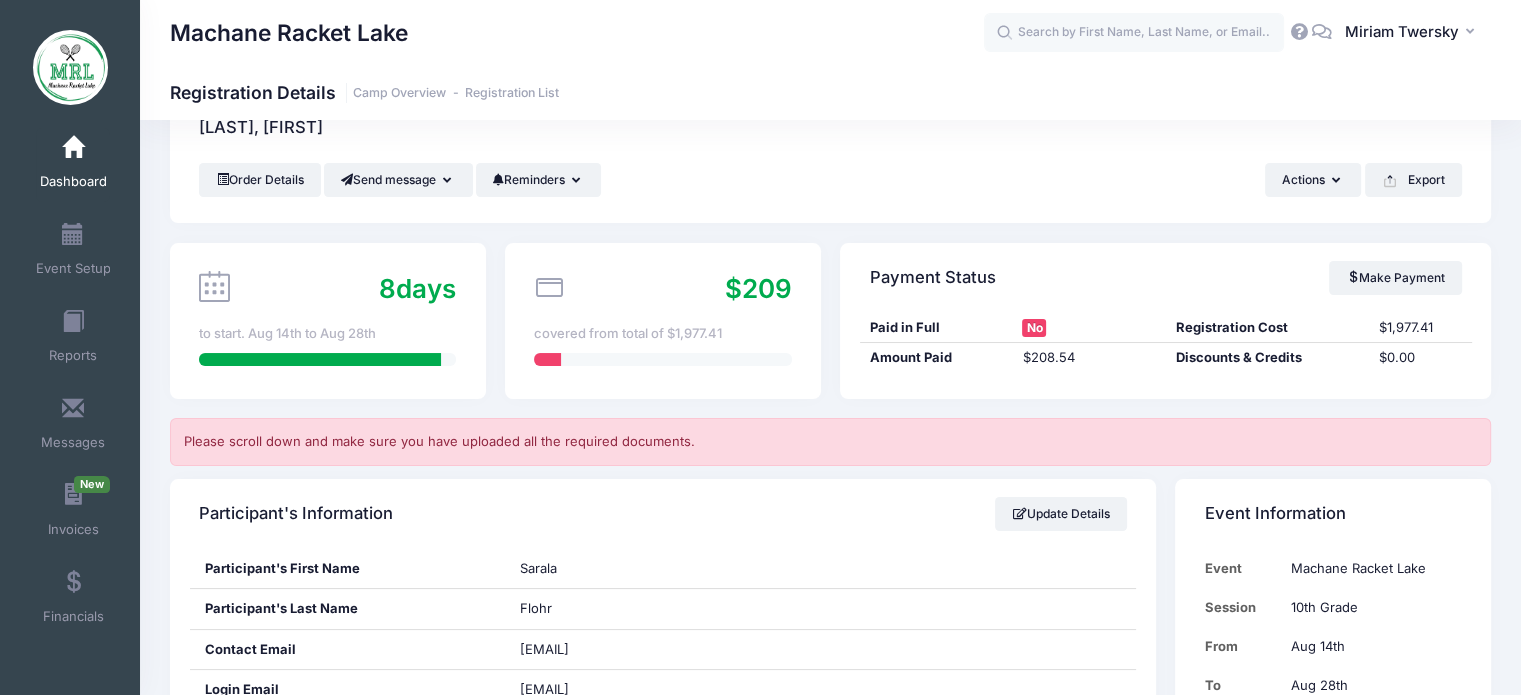 scroll, scrollTop: 0, scrollLeft: 0, axis: both 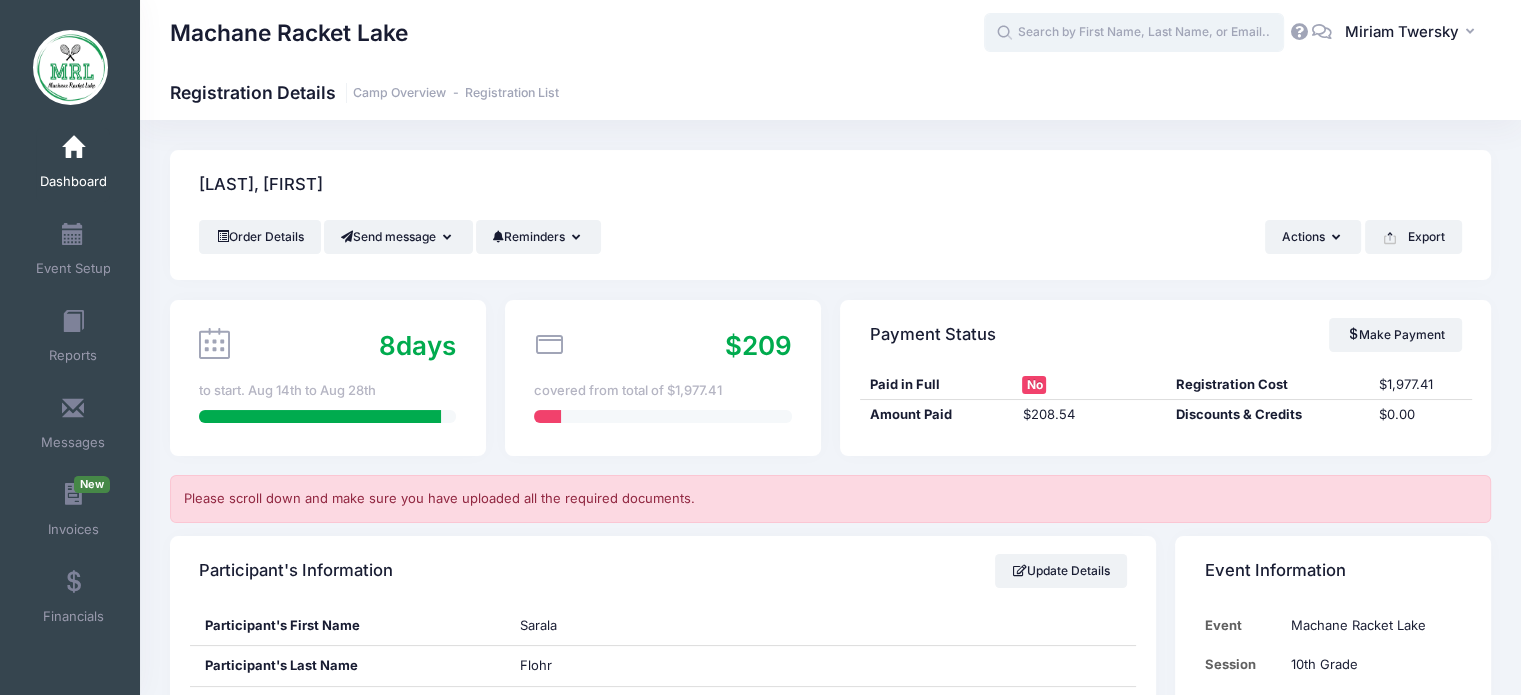 click at bounding box center (1134, 33) 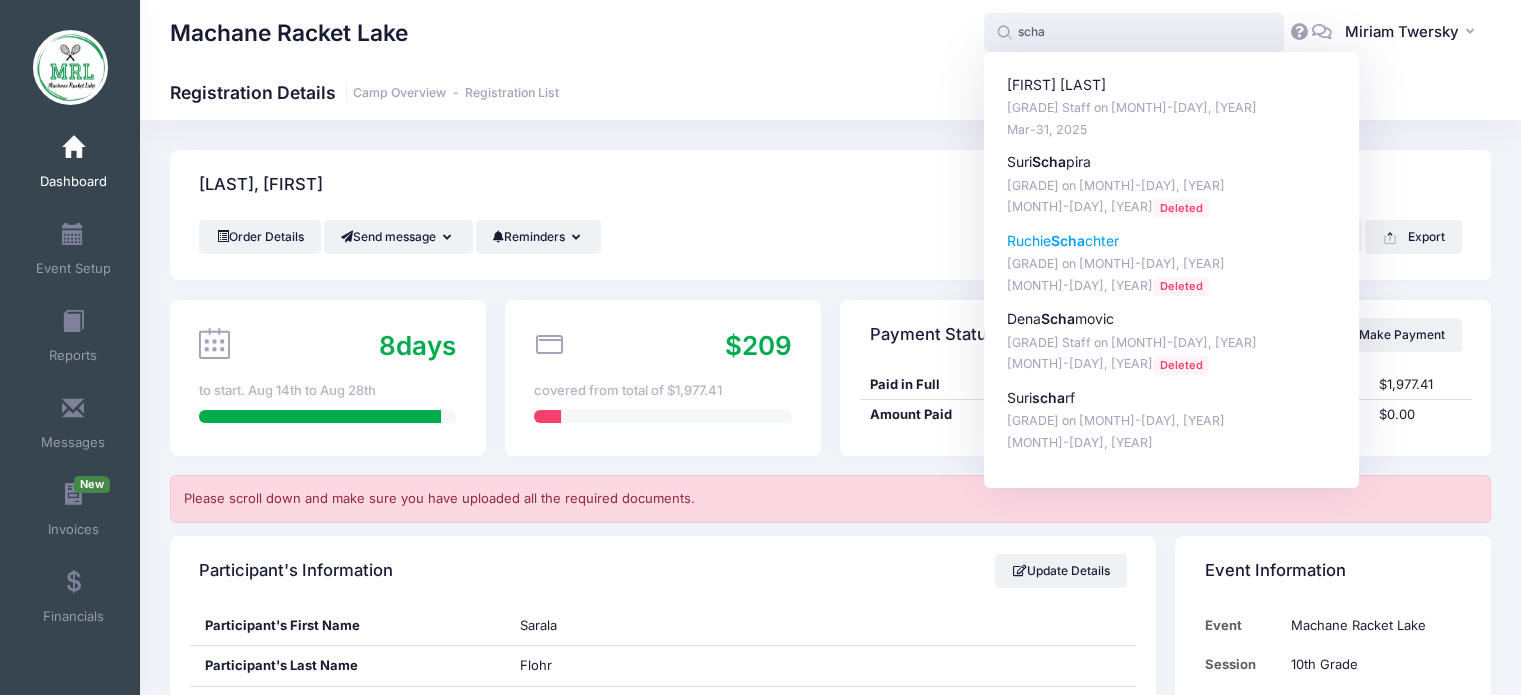 click on "Ruchie  Scha chter" at bounding box center [1172, 241] 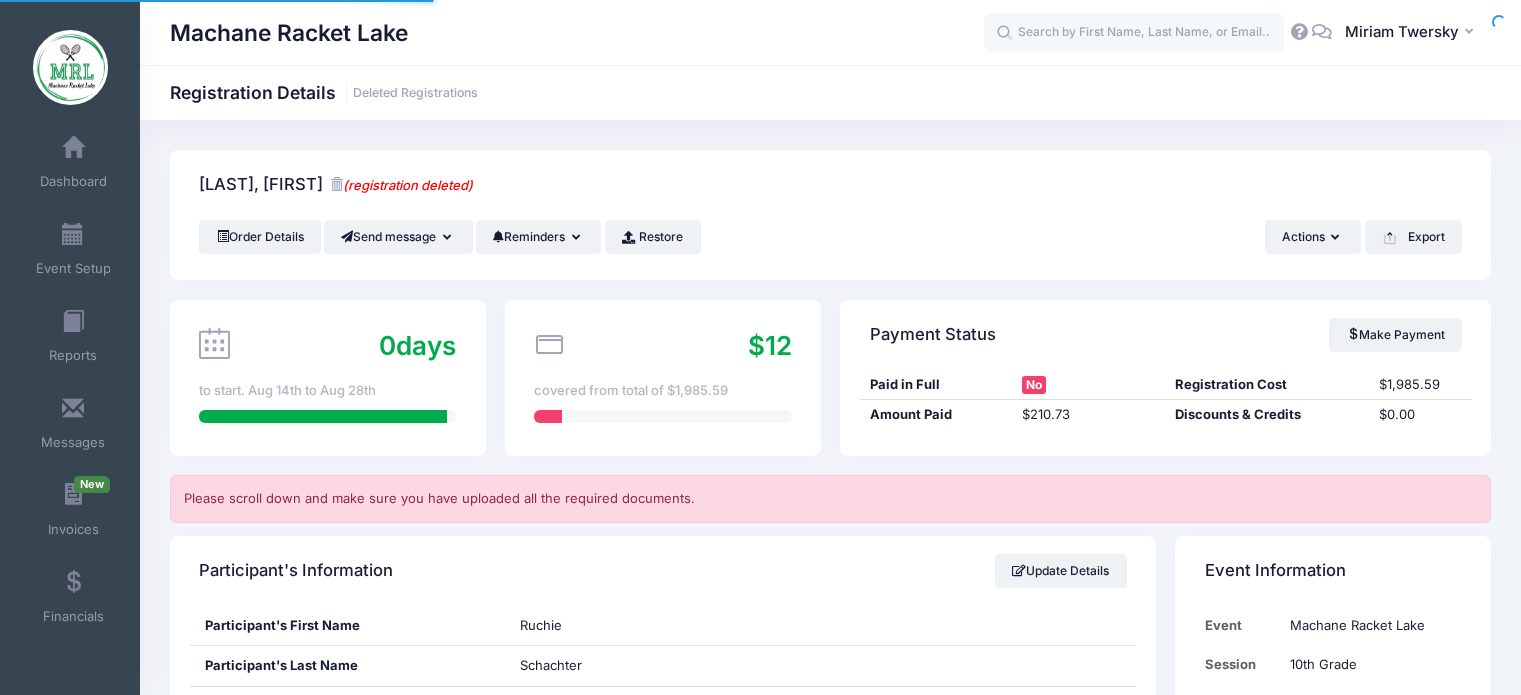 scroll, scrollTop: 0, scrollLeft: 0, axis: both 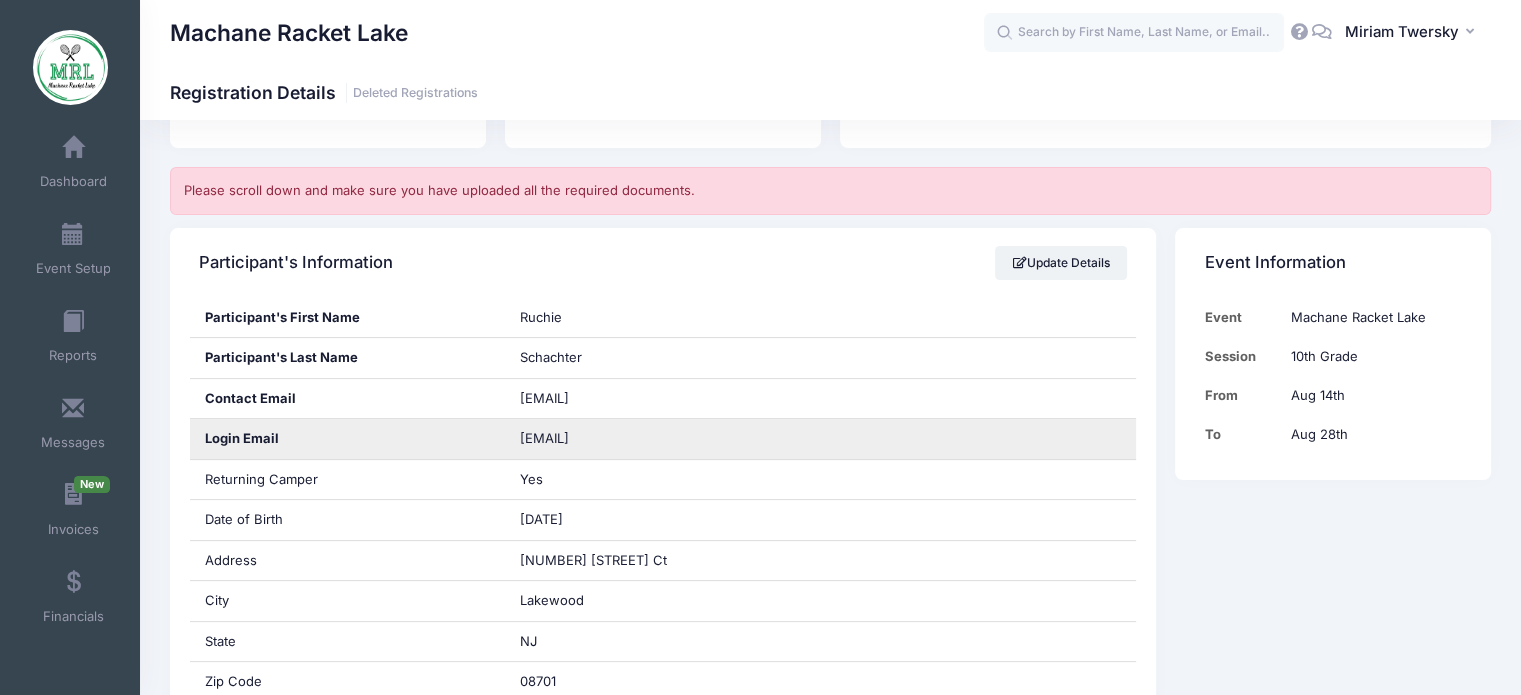 click on "blimieba@aol.com" at bounding box center (645, 439) 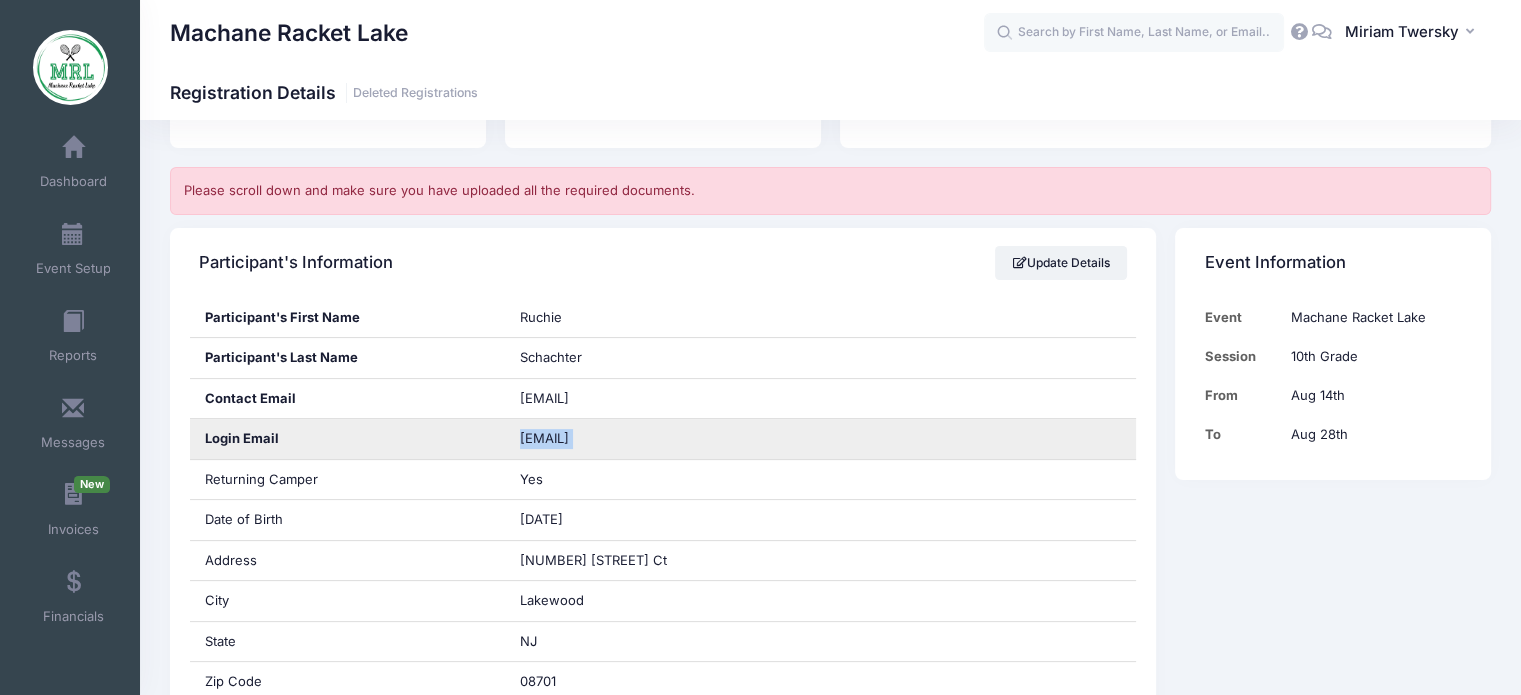 click on "blimieba@aol.com" at bounding box center (645, 439) 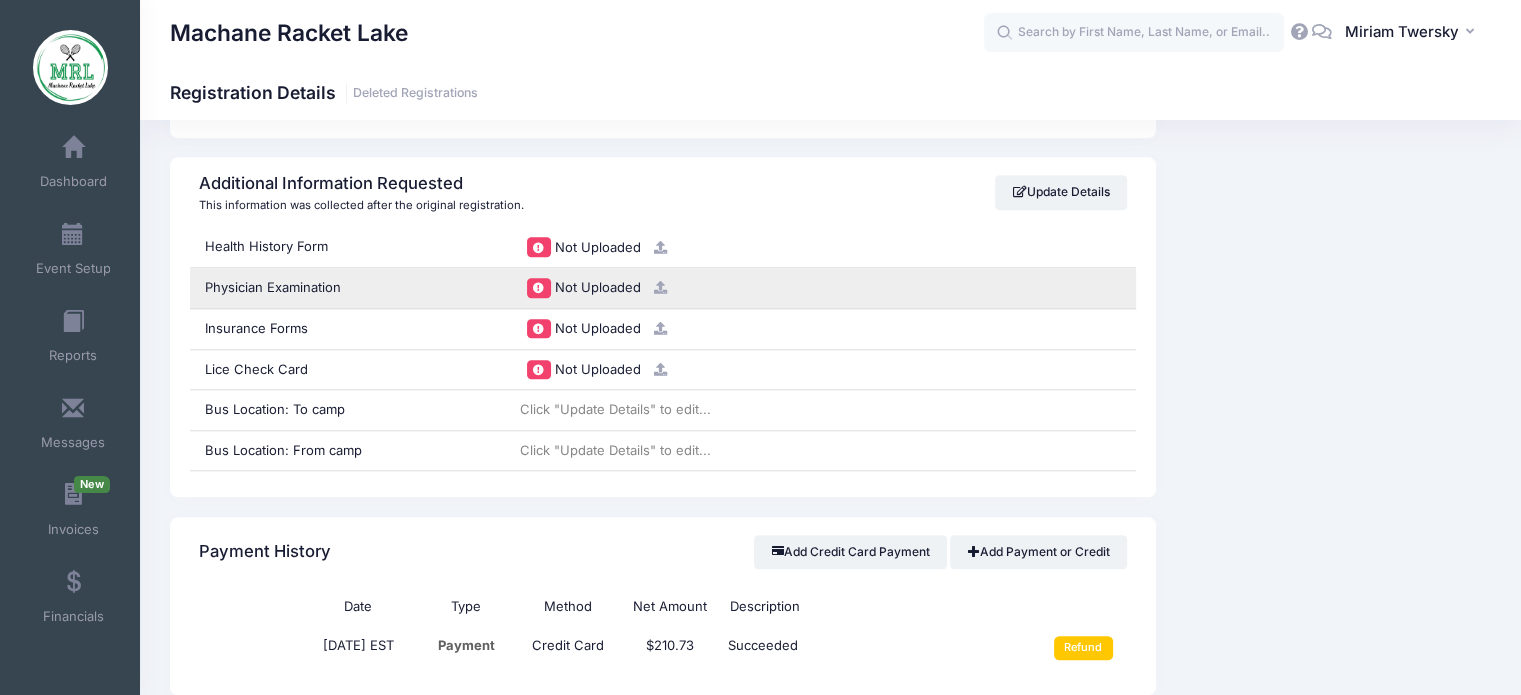 scroll, scrollTop: 1656, scrollLeft: 0, axis: vertical 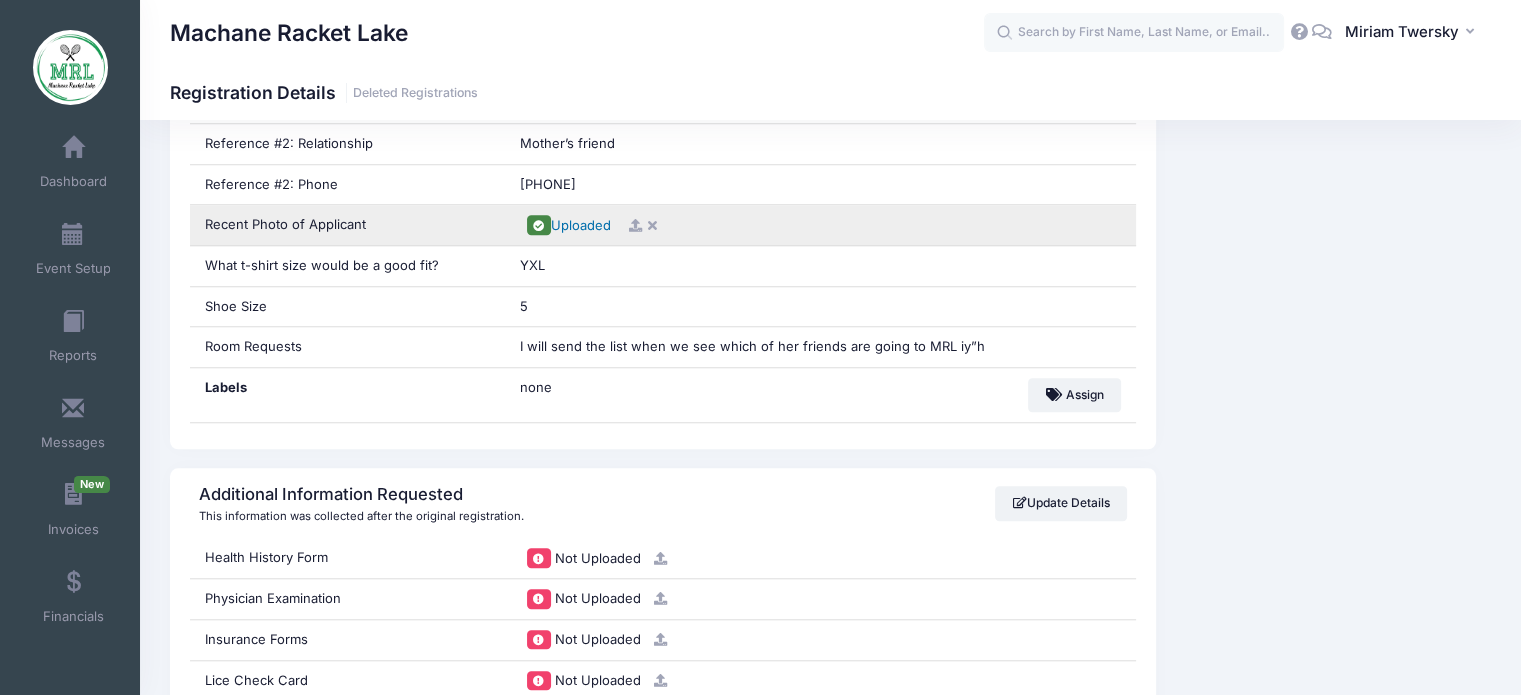 click on "Uploaded" at bounding box center (581, 225) 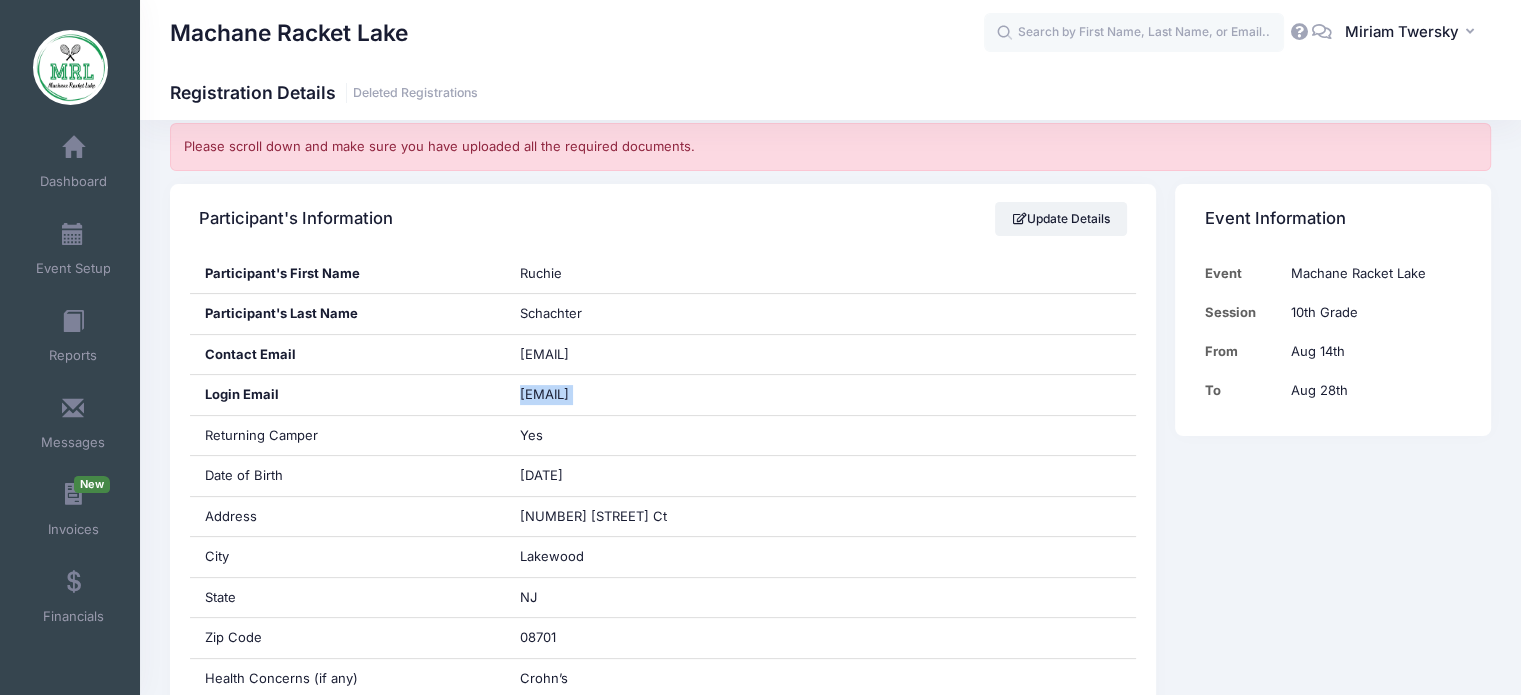 scroll, scrollTop: 0, scrollLeft: 0, axis: both 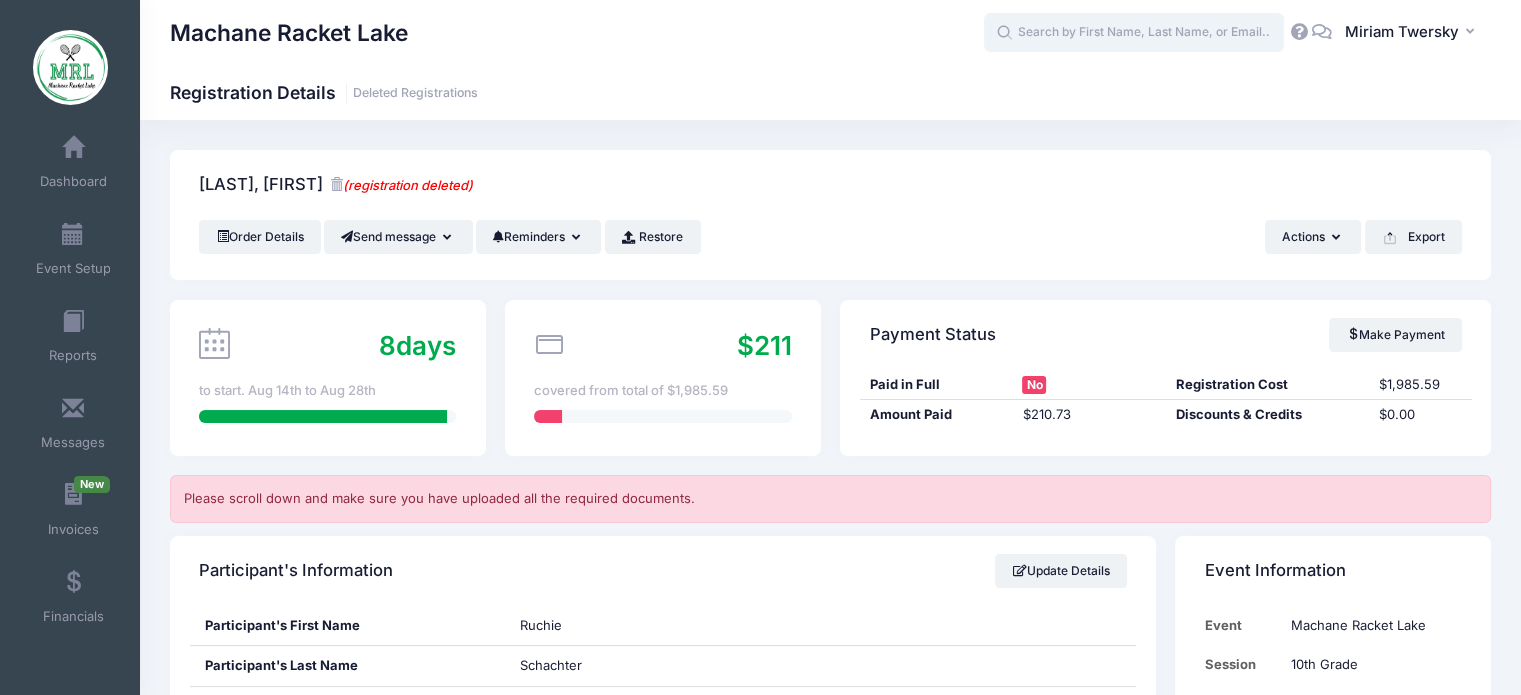 click at bounding box center (1134, 33) 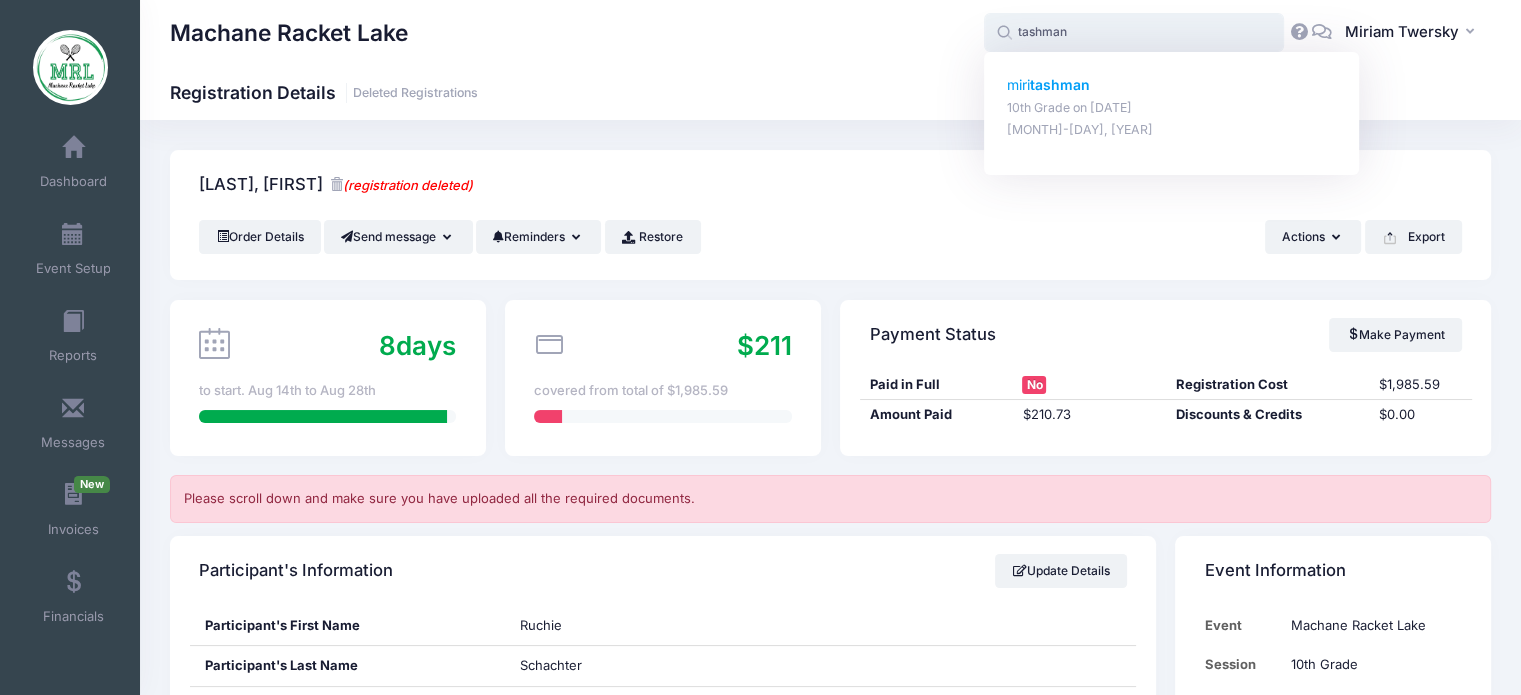 click on "miri  tashman 10th Grade on Aug-14, 2025 Jan-03, 2025" at bounding box center (1172, 107) 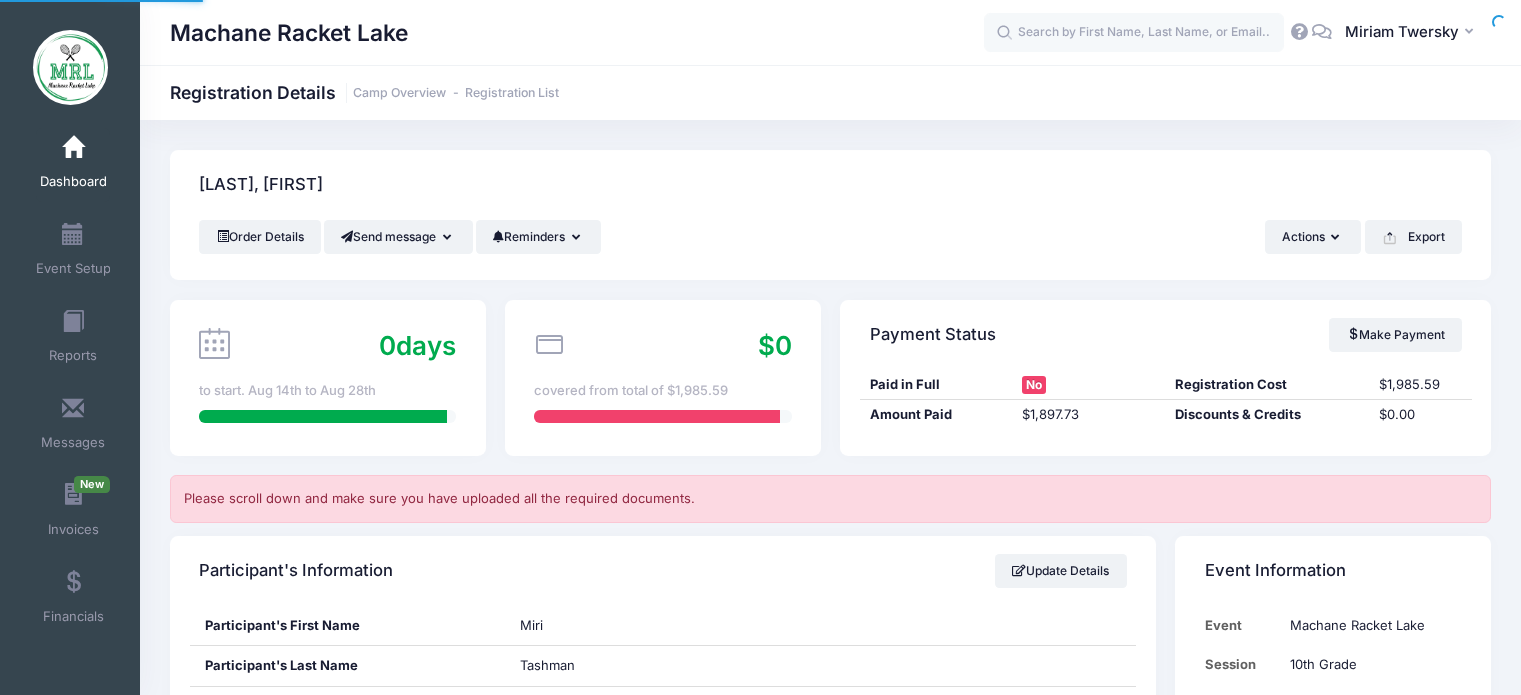 scroll, scrollTop: 0, scrollLeft: 0, axis: both 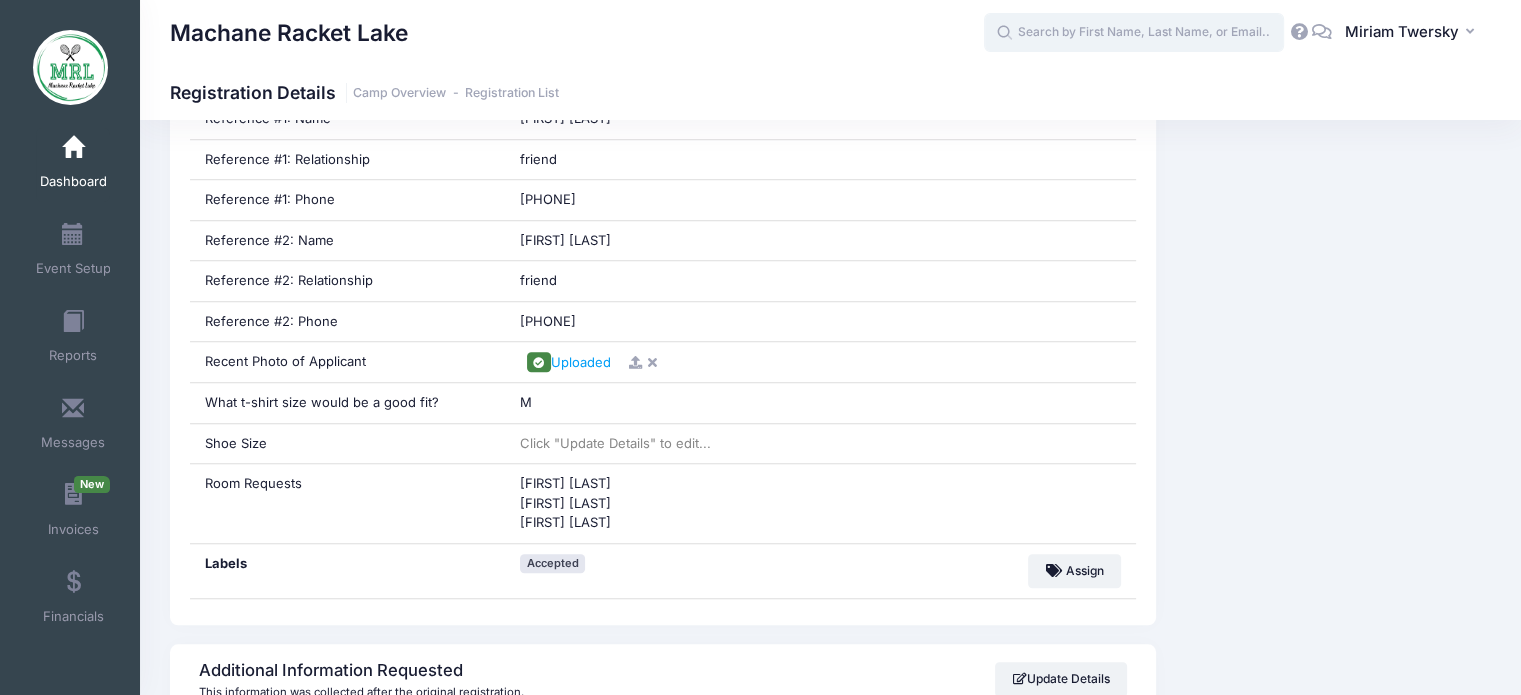 click at bounding box center [1134, 33] 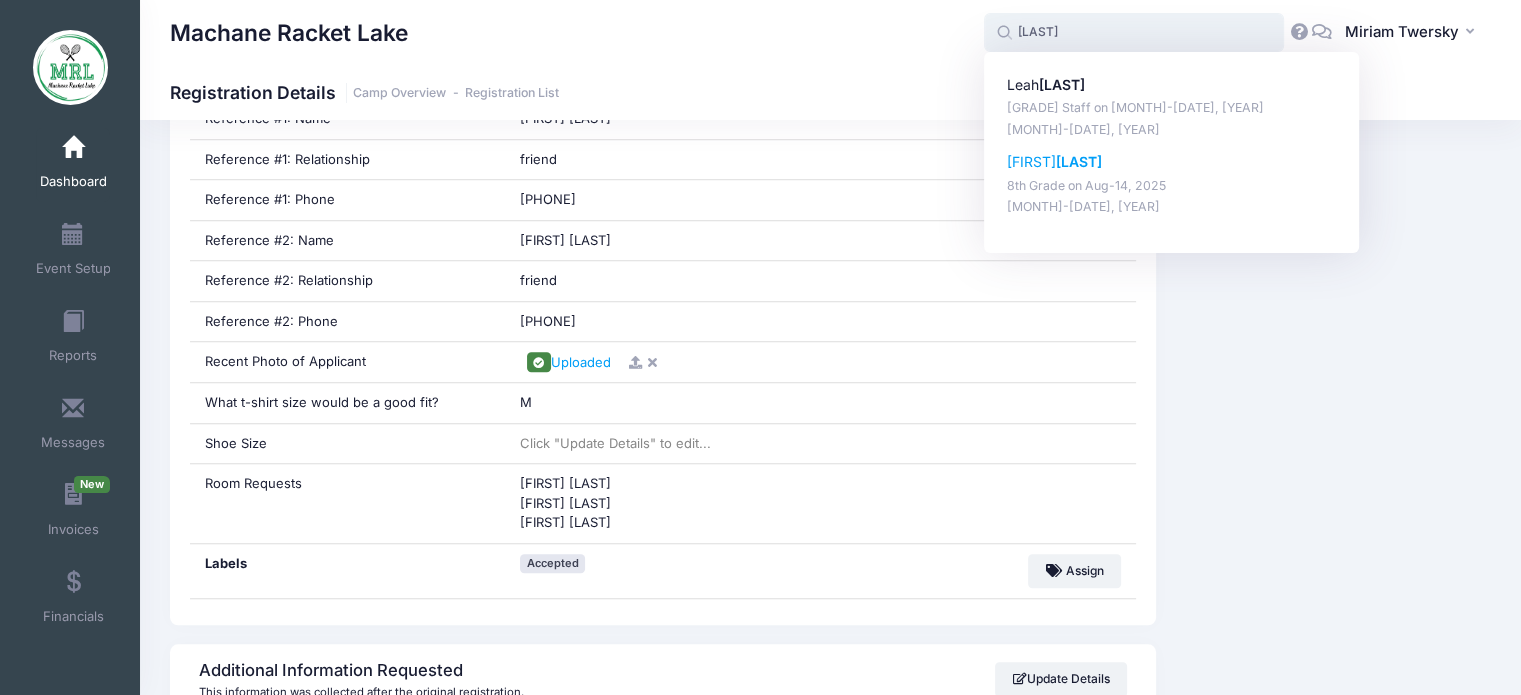 click on "[FIRST] [LAST]" at bounding box center [1172, 162] 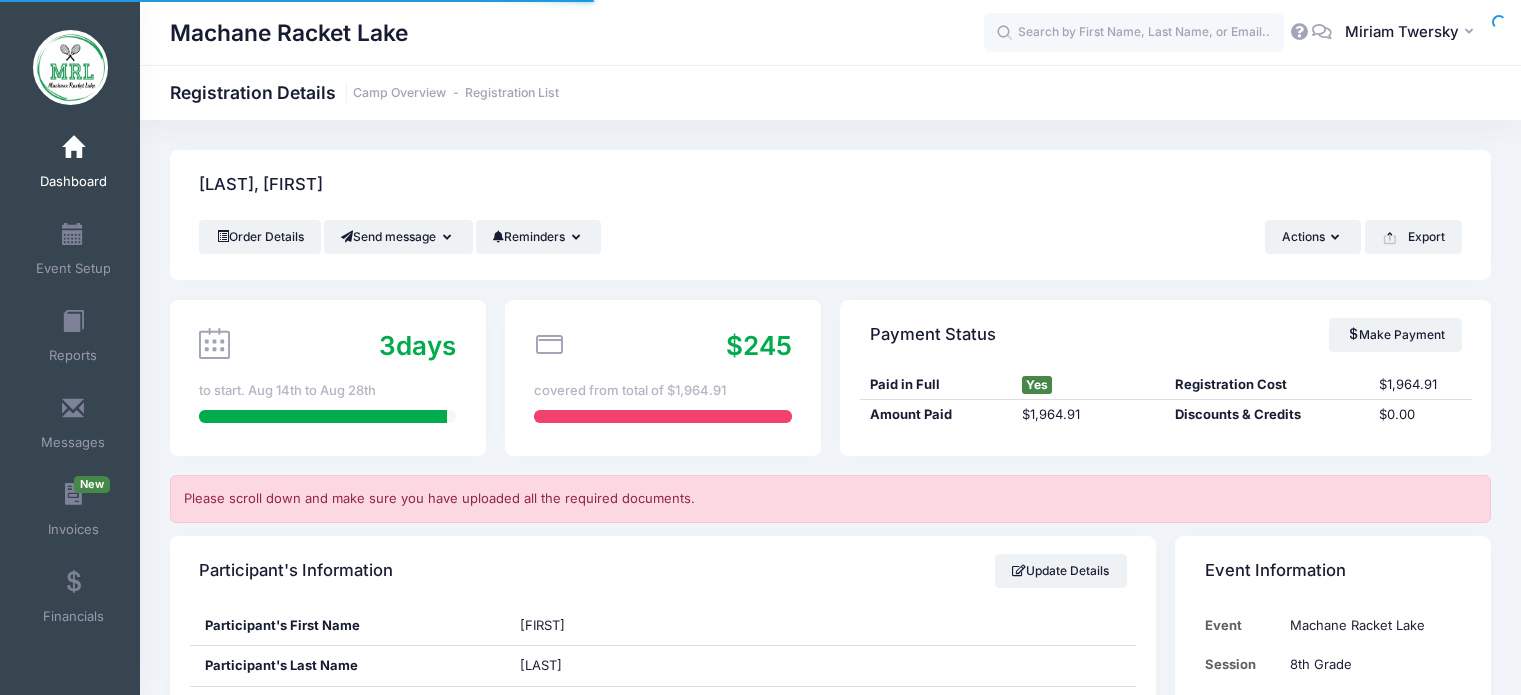 scroll, scrollTop: 0, scrollLeft: 0, axis: both 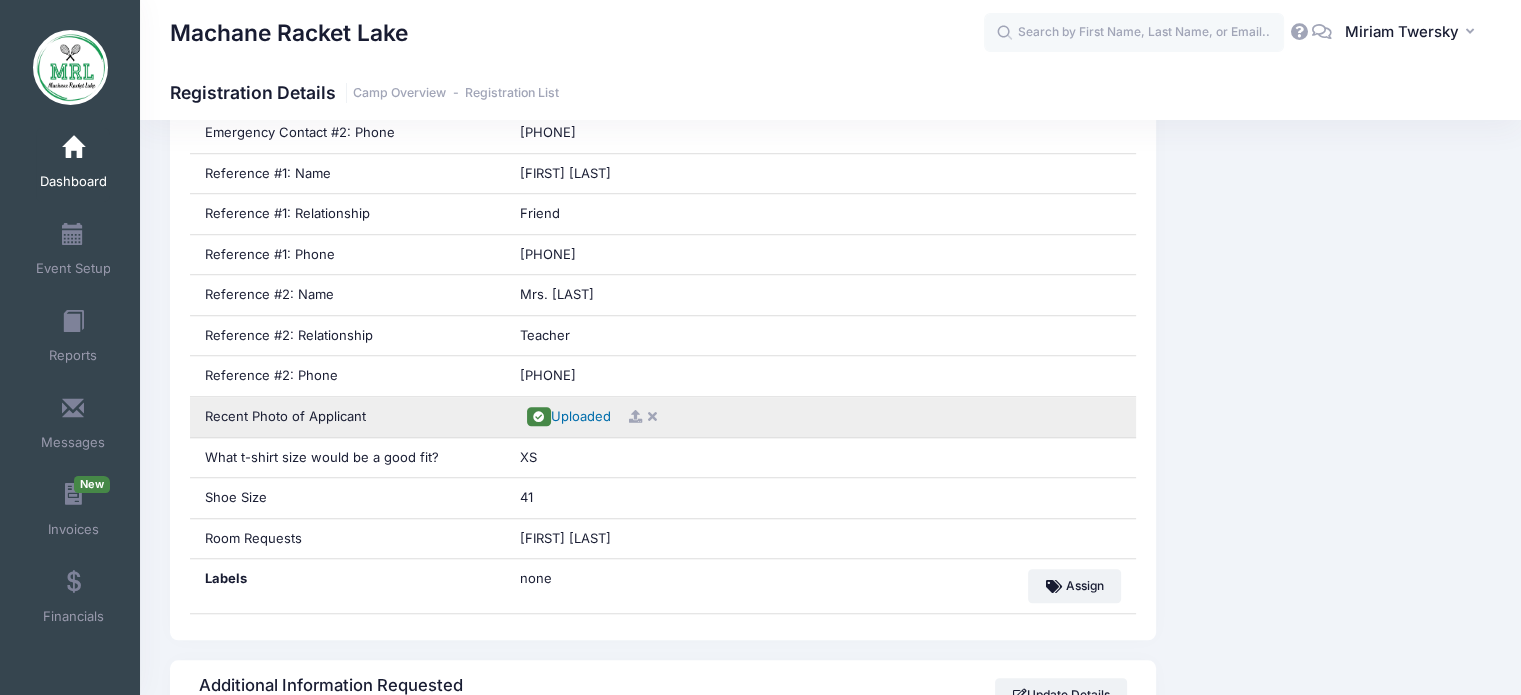 click on "Uploaded" at bounding box center (581, 416) 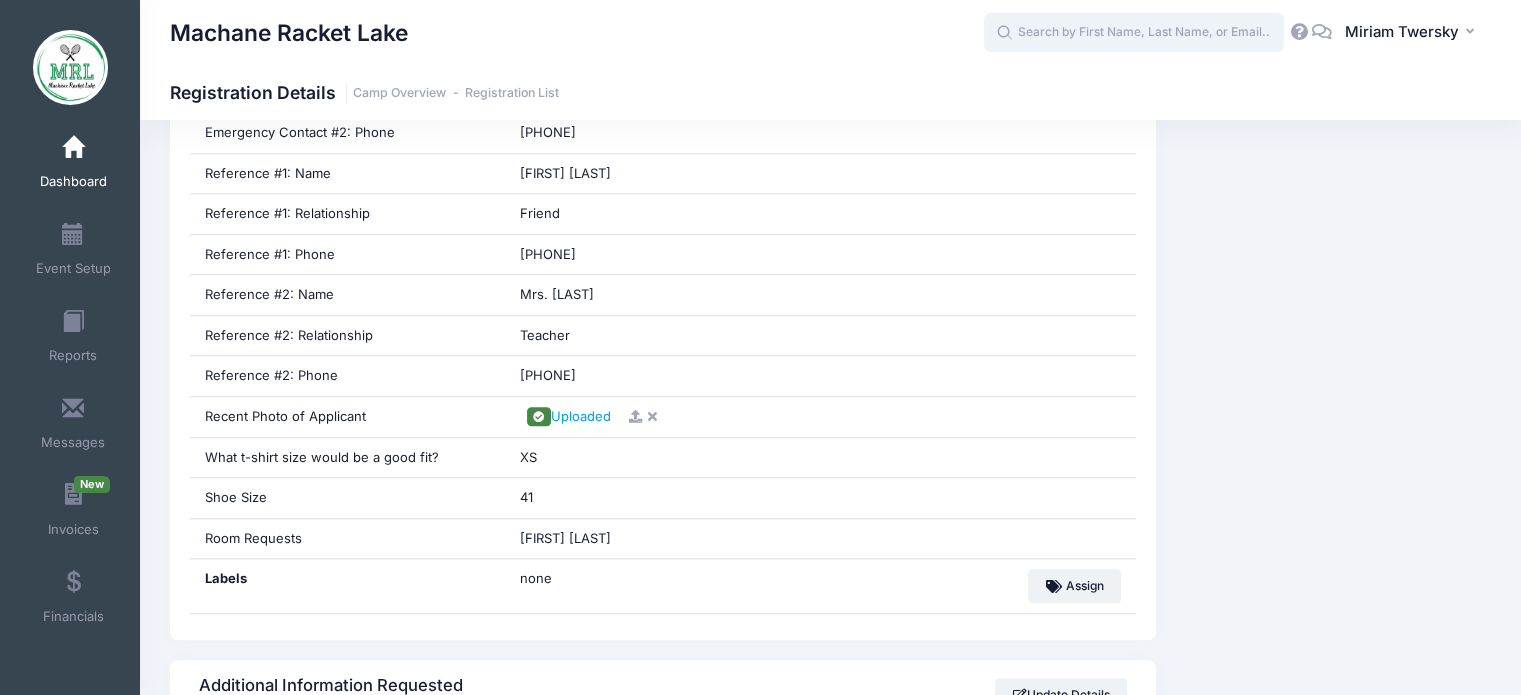 click at bounding box center [1134, 33] 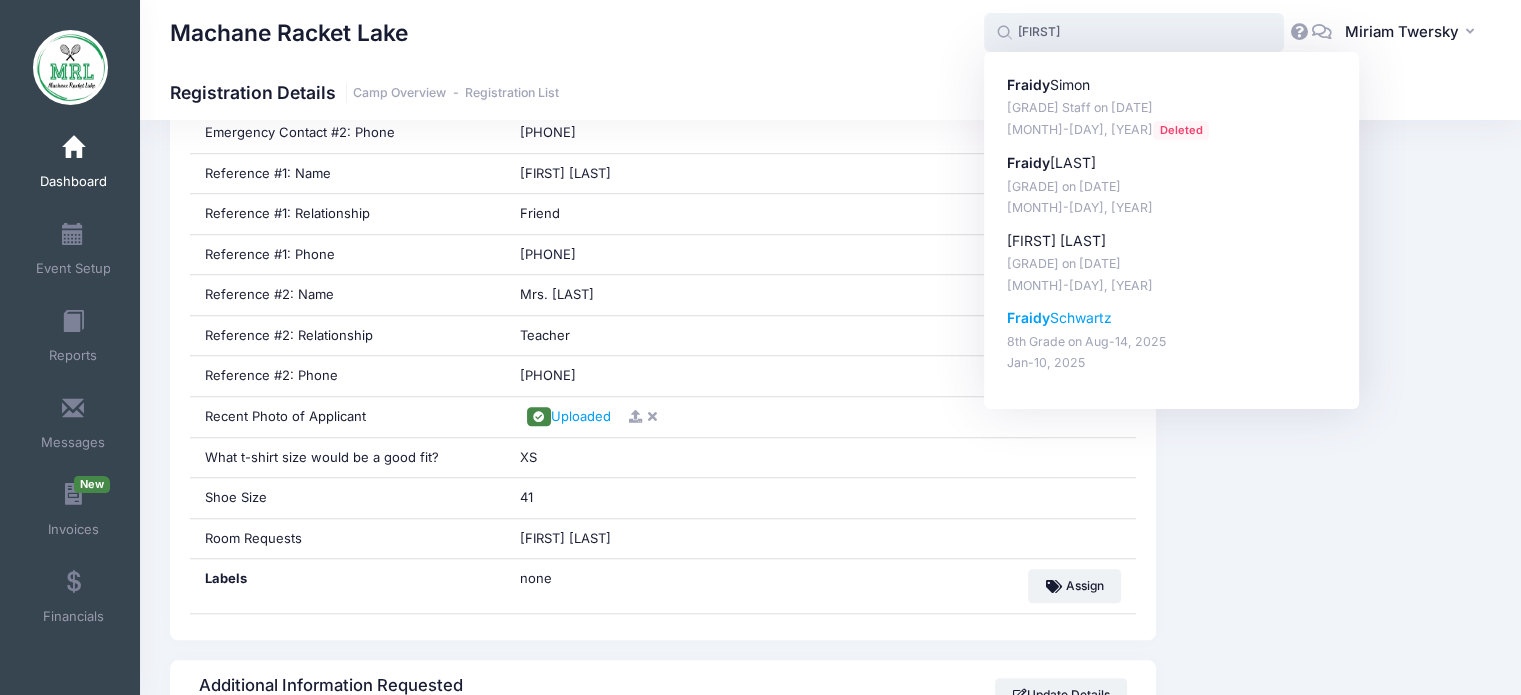 click on "Fraidy  Schwartz" at bounding box center (1172, 318) 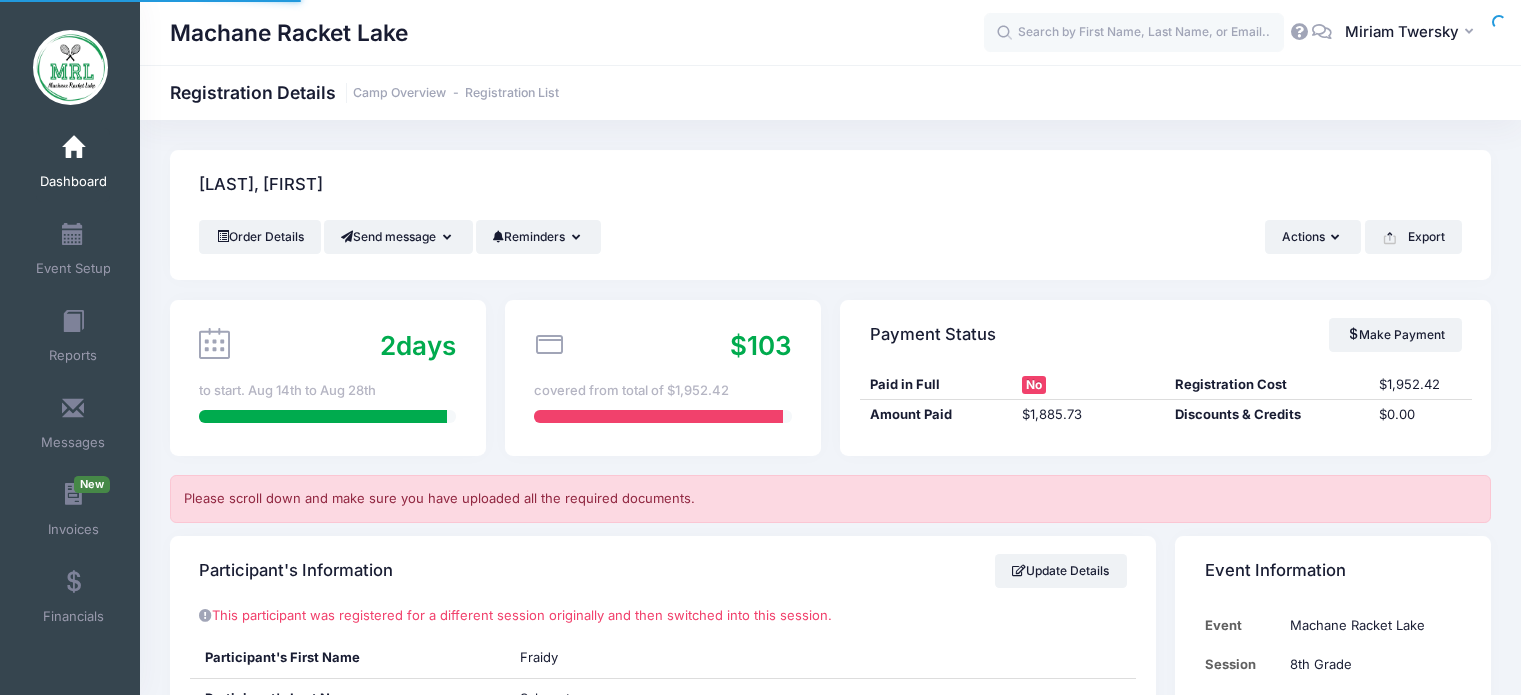scroll, scrollTop: 0, scrollLeft: 0, axis: both 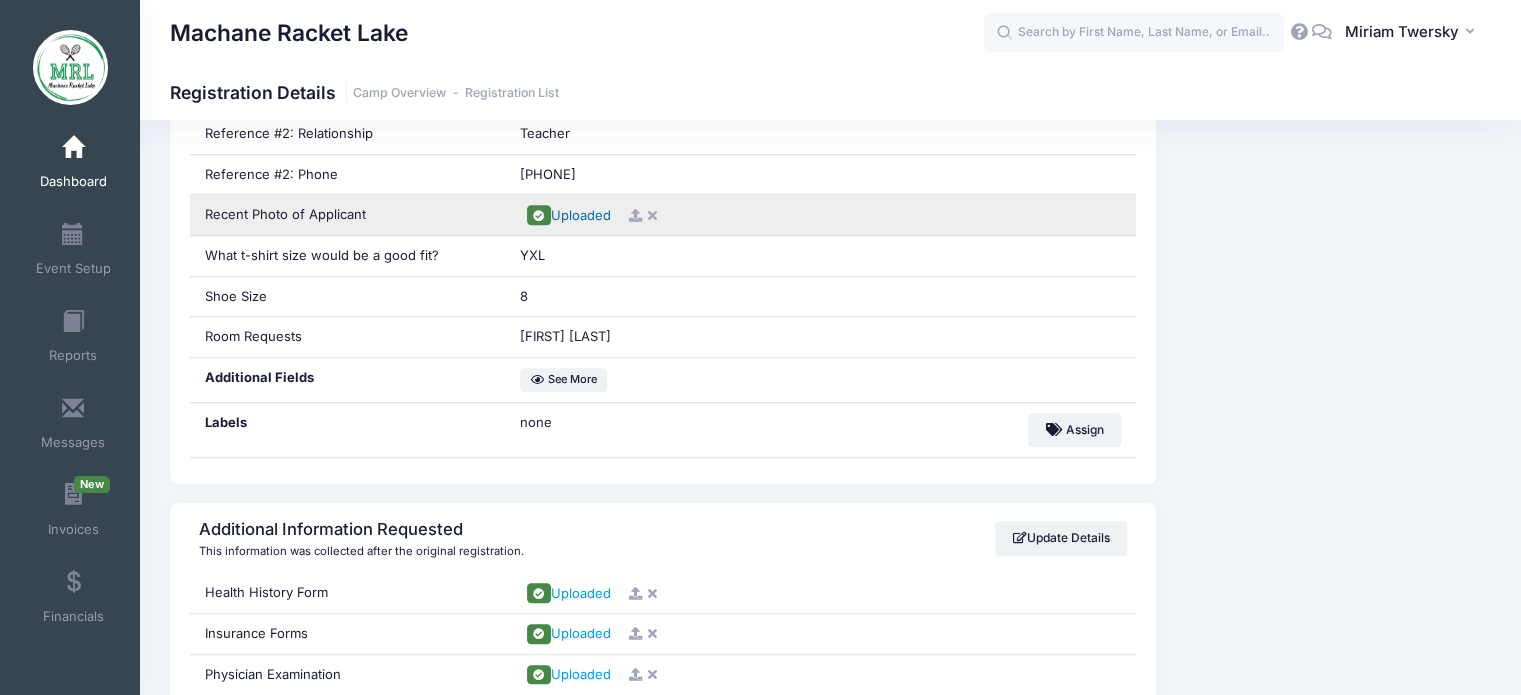 click on "Uploaded" at bounding box center (581, 215) 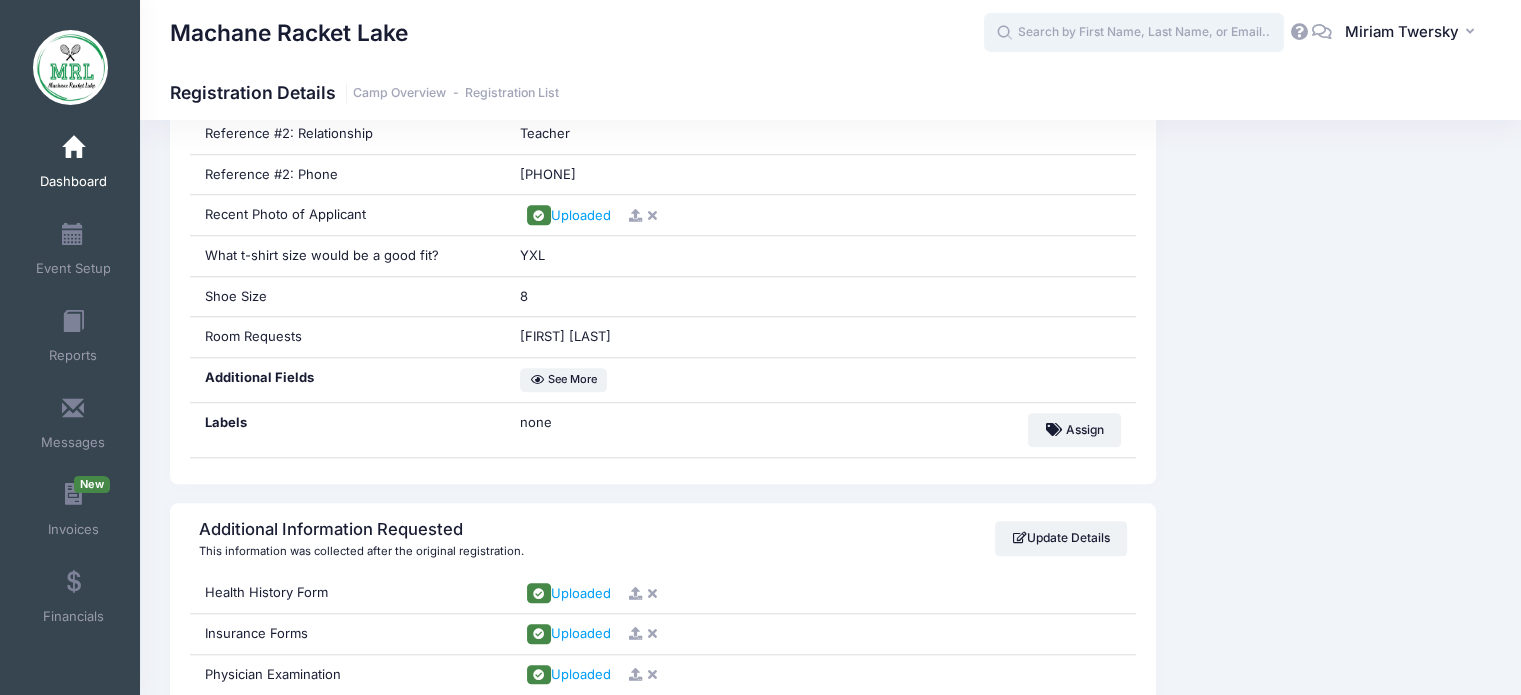 click at bounding box center (1134, 33) 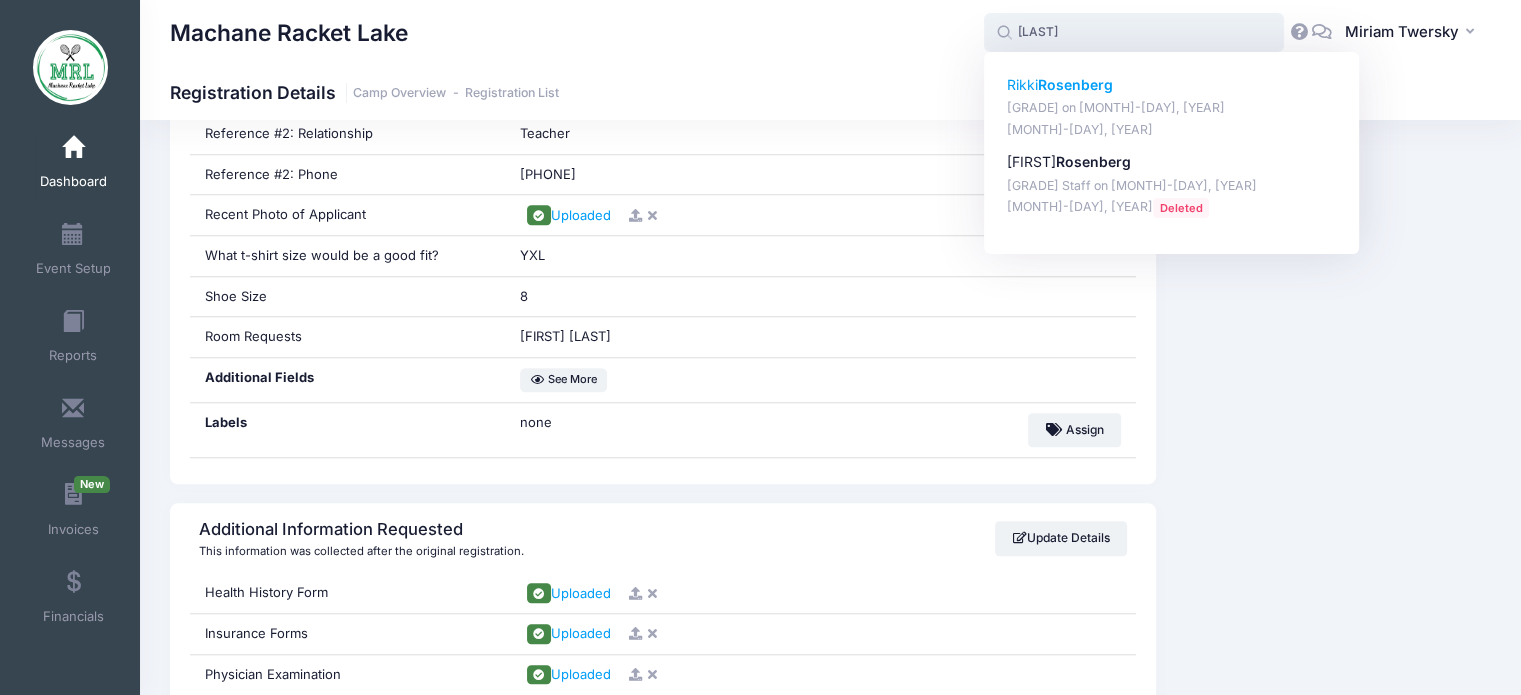 click on "Rosenberg" at bounding box center [1075, 84] 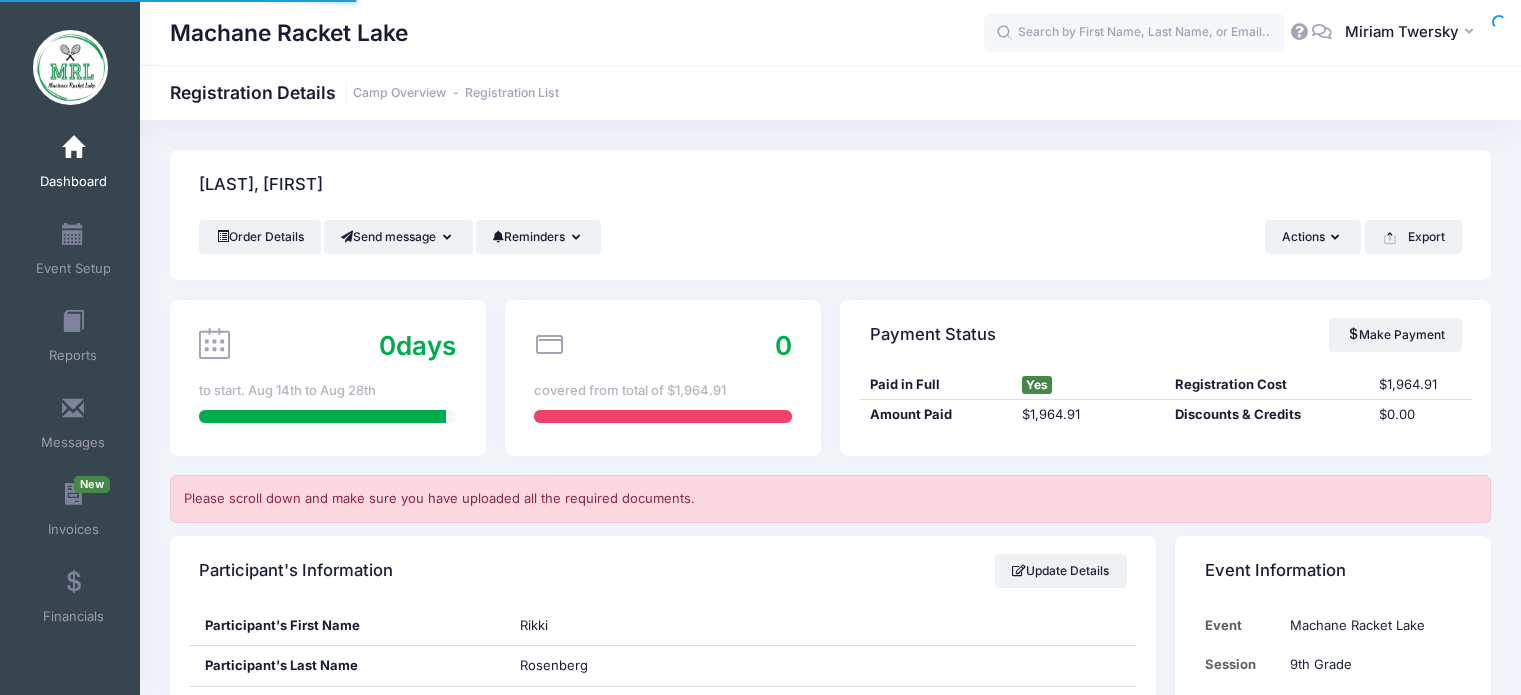 scroll, scrollTop: 0, scrollLeft: 0, axis: both 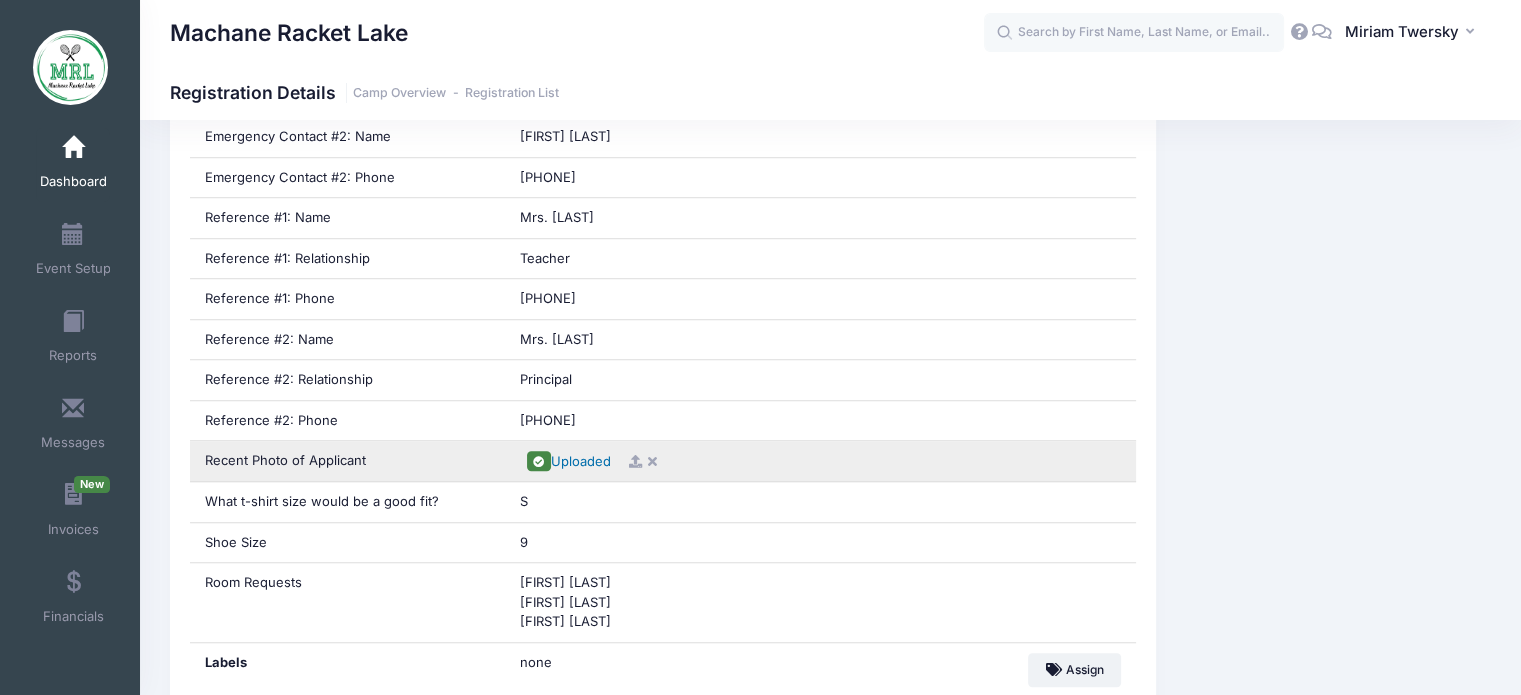 click on "Uploaded" at bounding box center (581, 461) 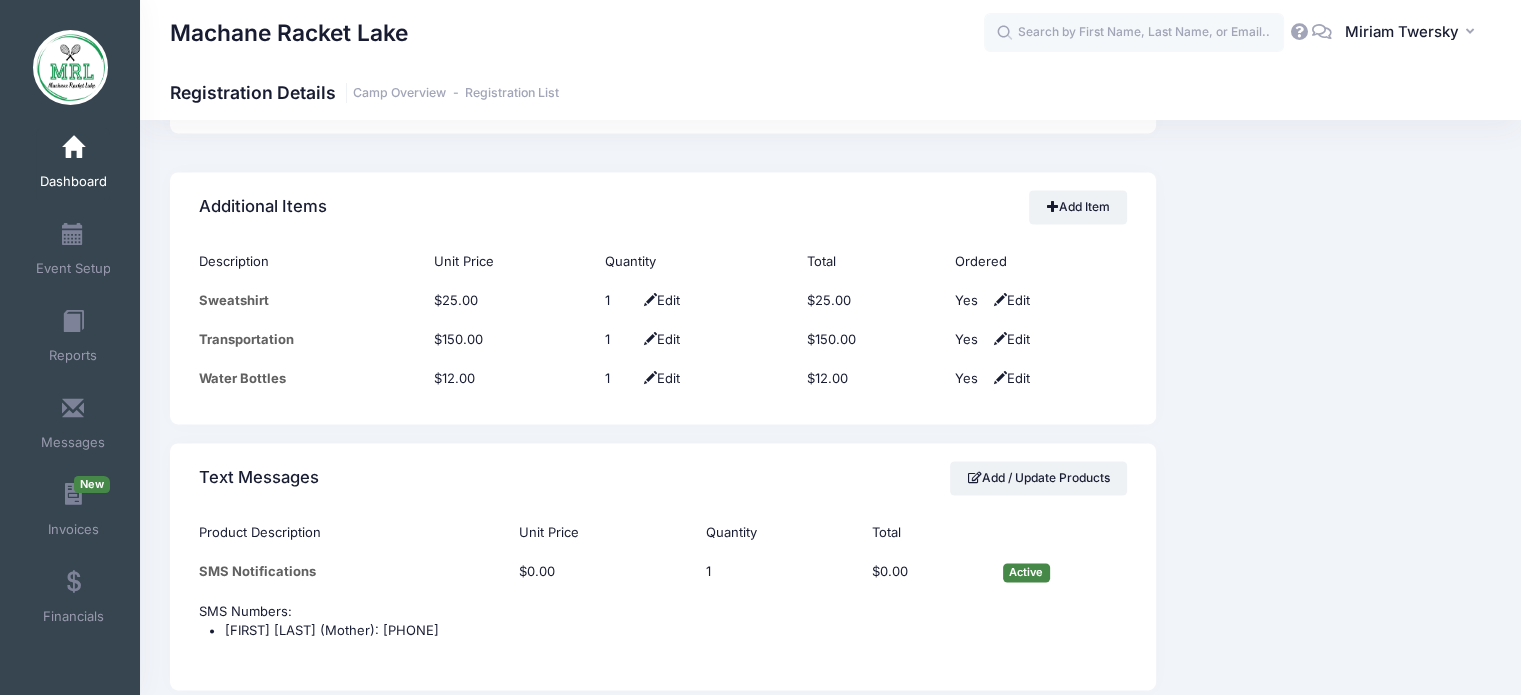 scroll, scrollTop: 2722, scrollLeft: 0, axis: vertical 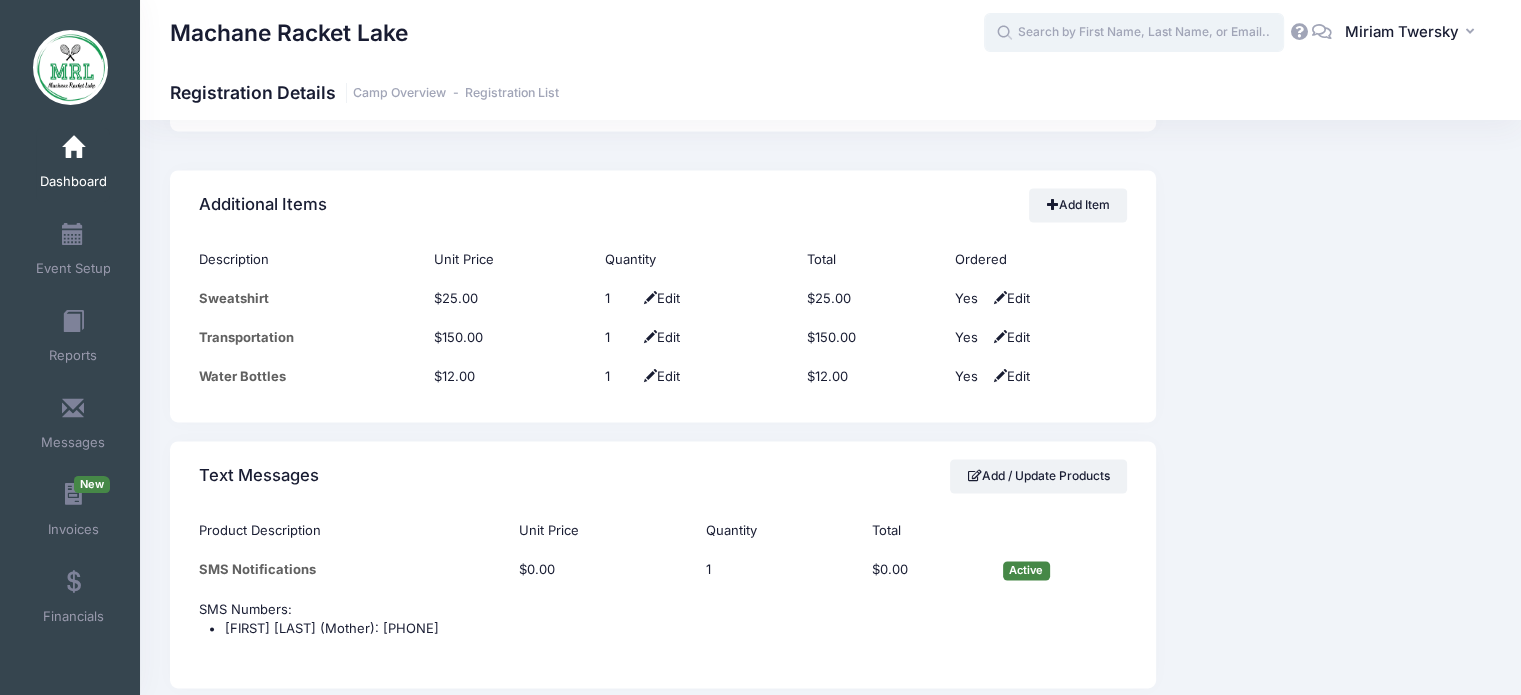 click at bounding box center [1134, 33] 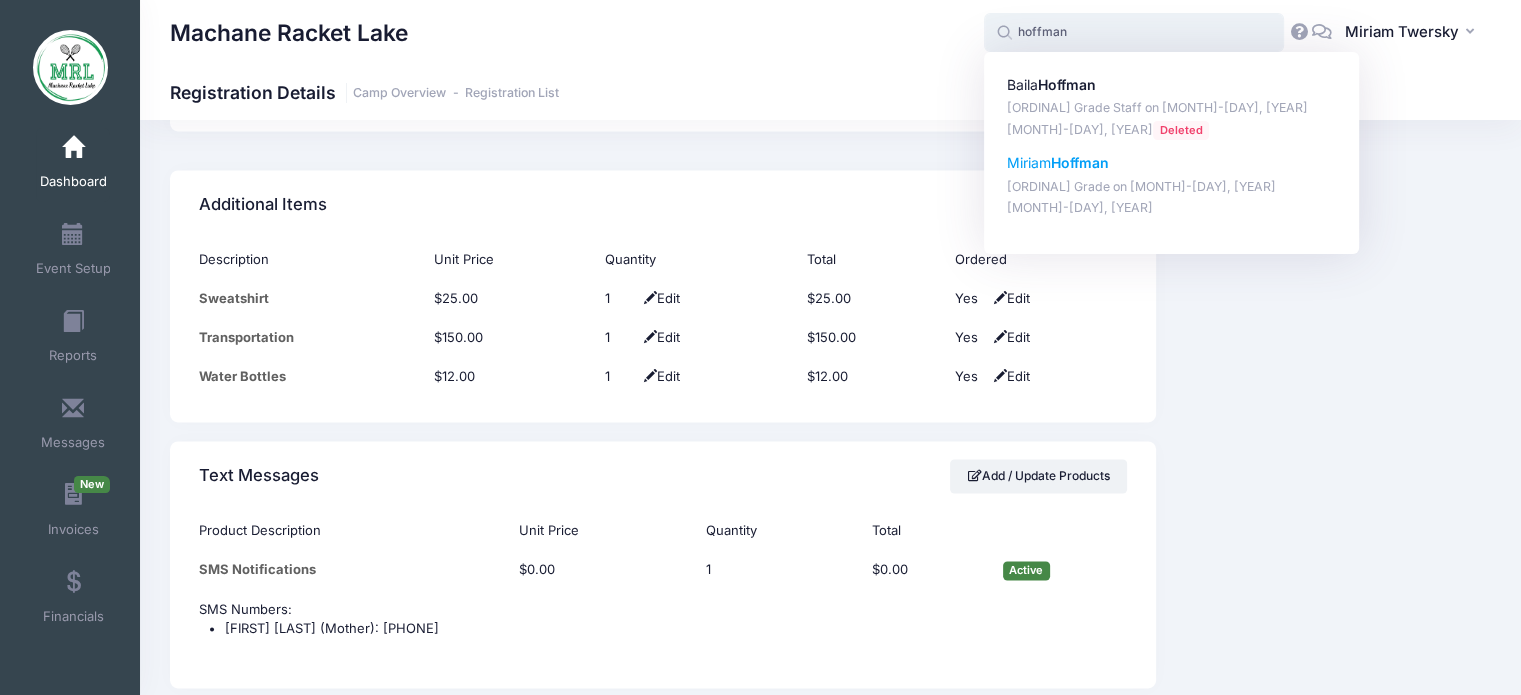 click on "Miriam  Hoffman" at bounding box center [1172, 163] 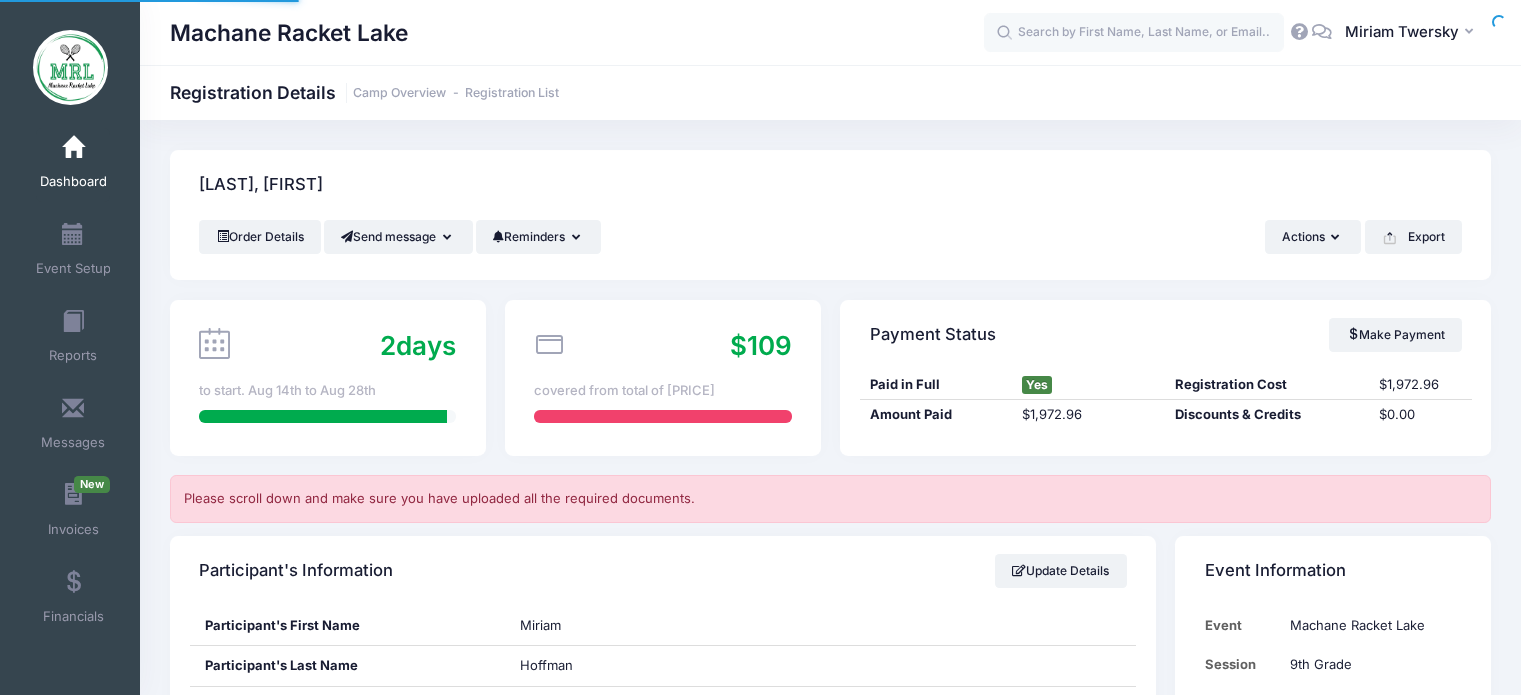 scroll, scrollTop: 0, scrollLeft: 0, axis: both 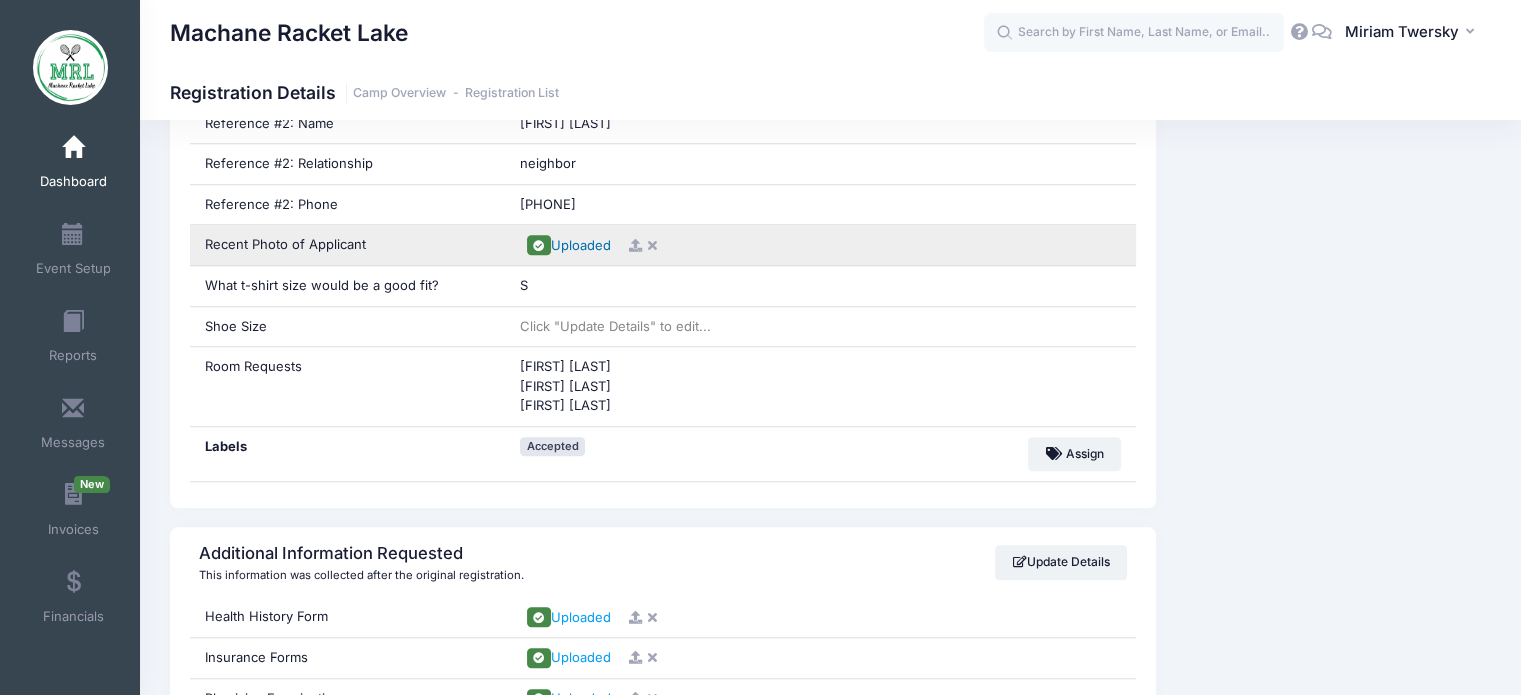 click on "Uploaded" at bounding box center (581, 245) 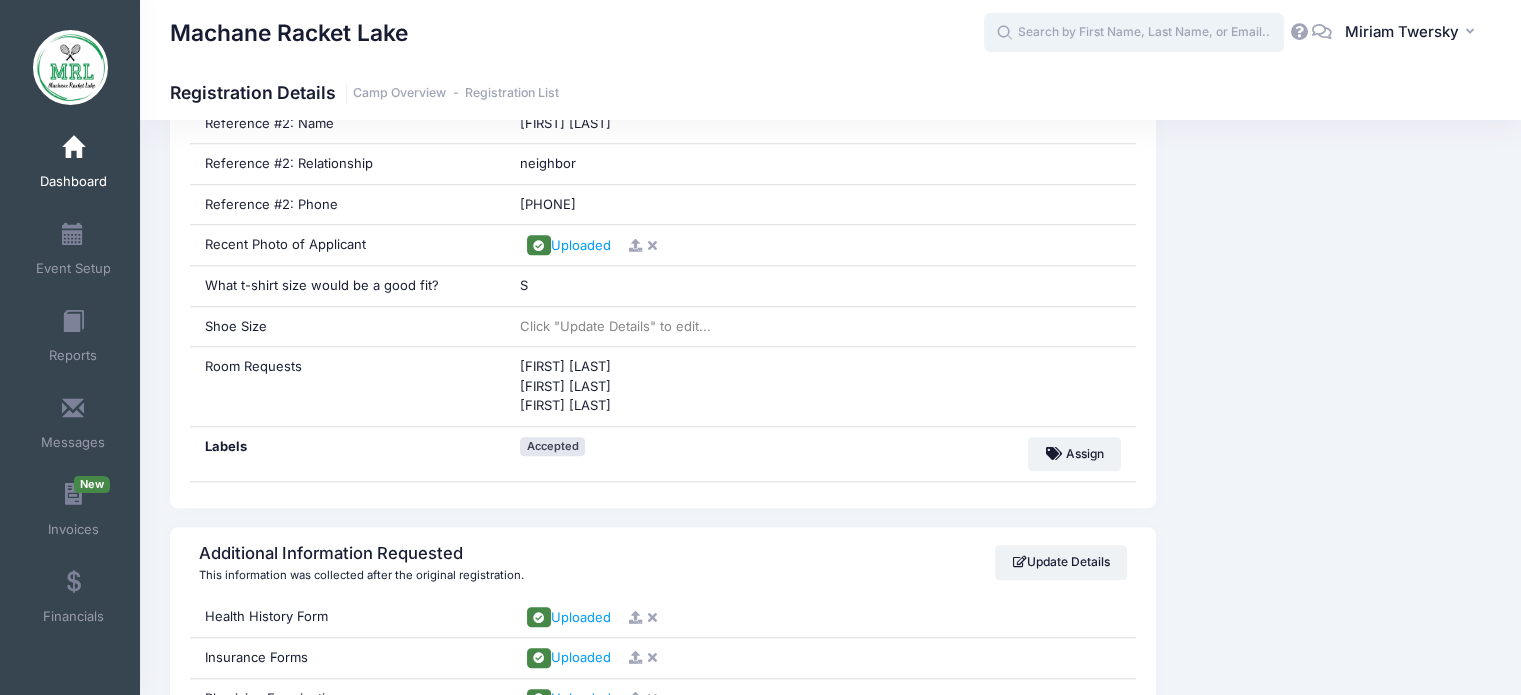 click at bounding box center (1134, 33) 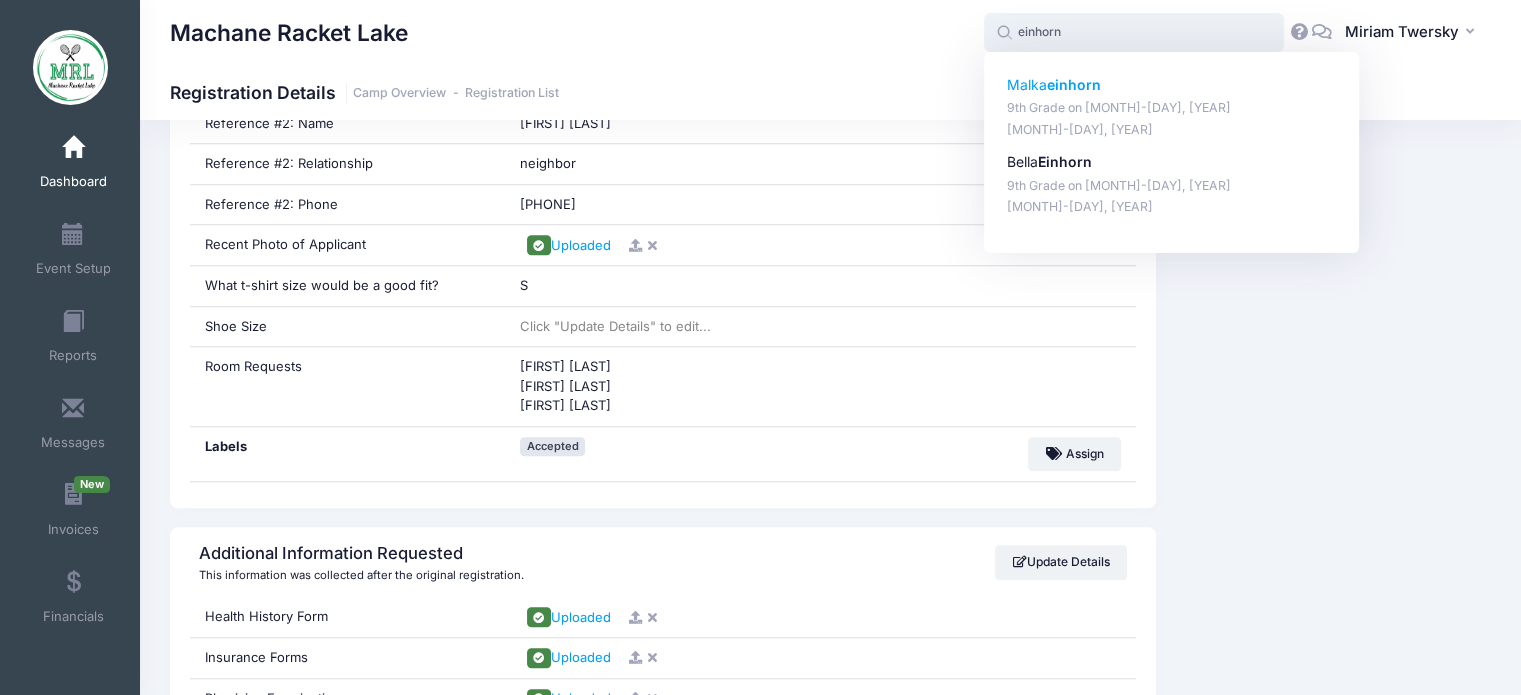 click on "9th Grade on Aug-14, 2025" at bounding box center (1172, 108) 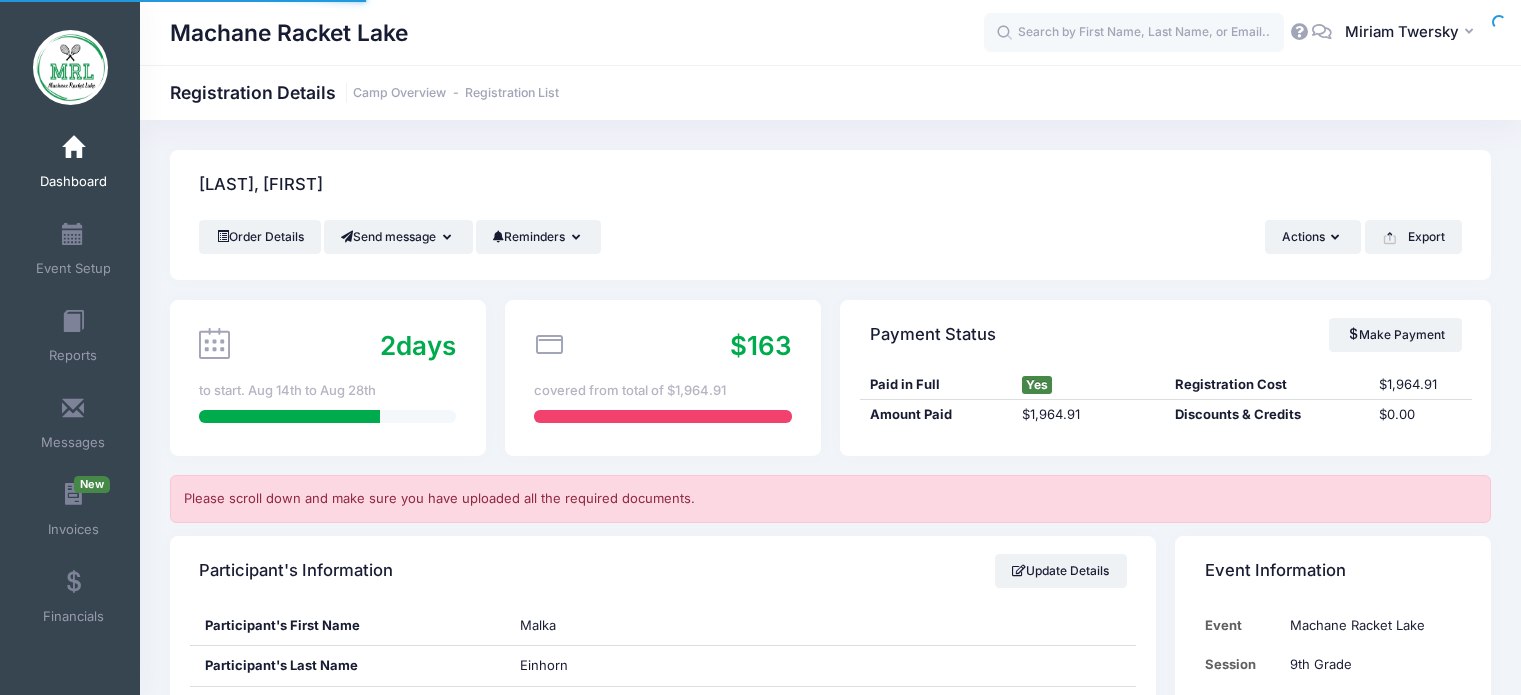 scroll, scrollTop: 0, scrollLeft: 0, axis: both 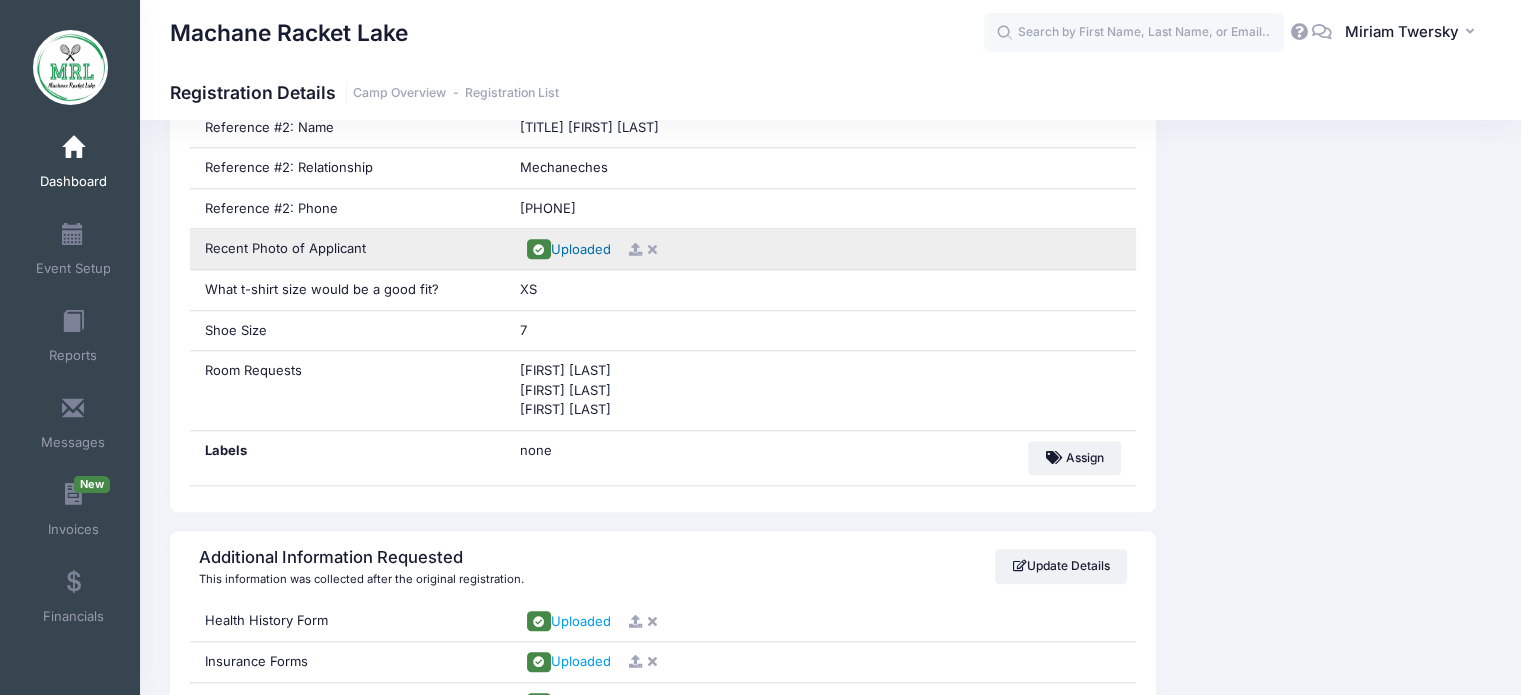 click on "Uploaded" at bounding box center [581, 249] 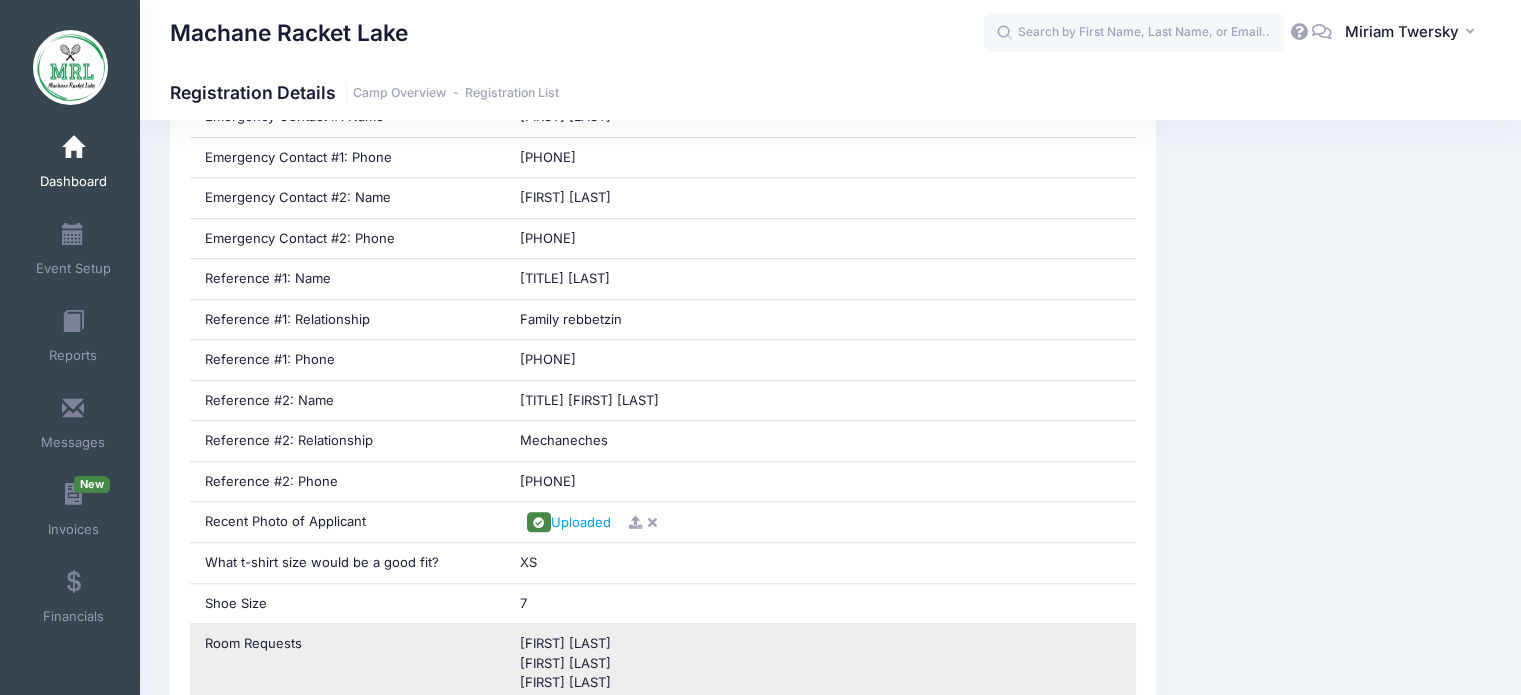 scroll, scrollTop: 1432, scrollLeft: 0, axis: vertical 